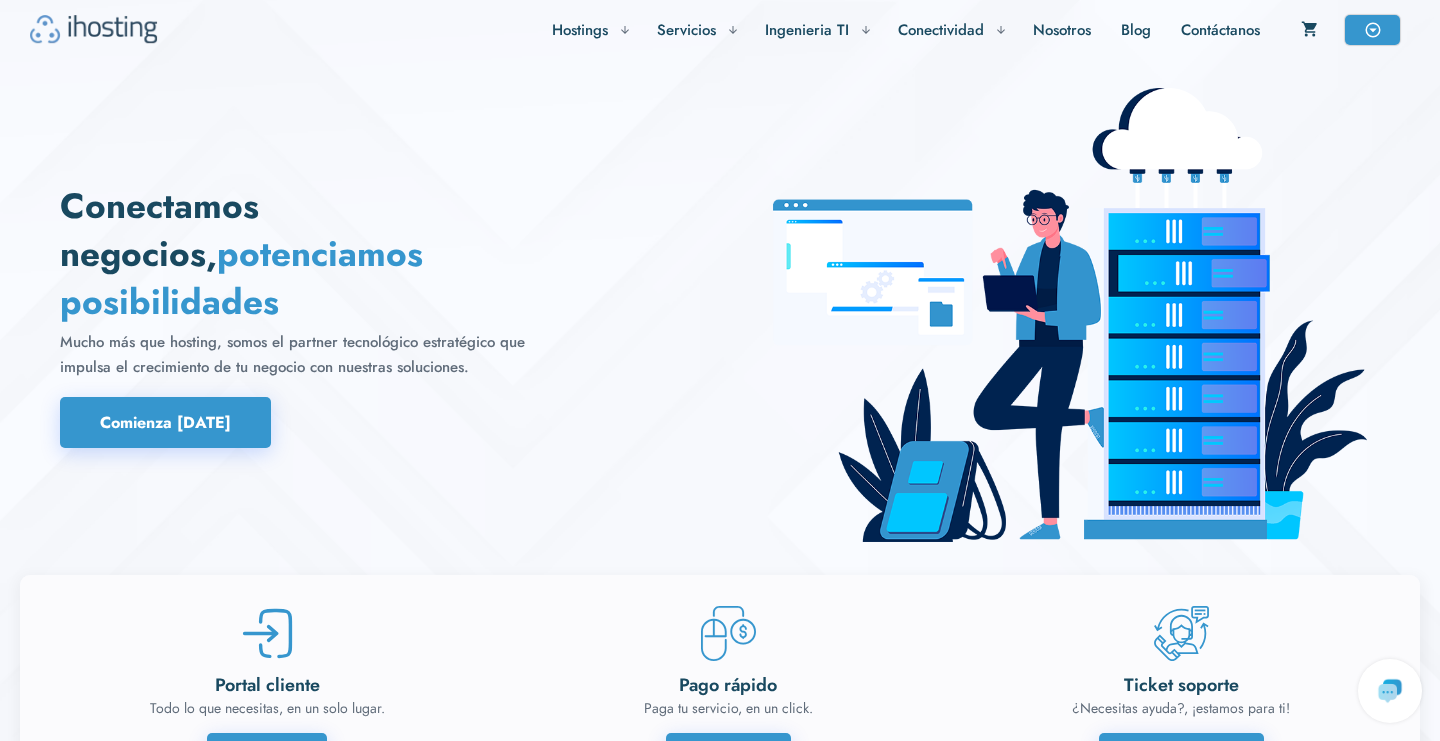 scroll, scrollTop: 0, scrollLeft: 0, axis: both 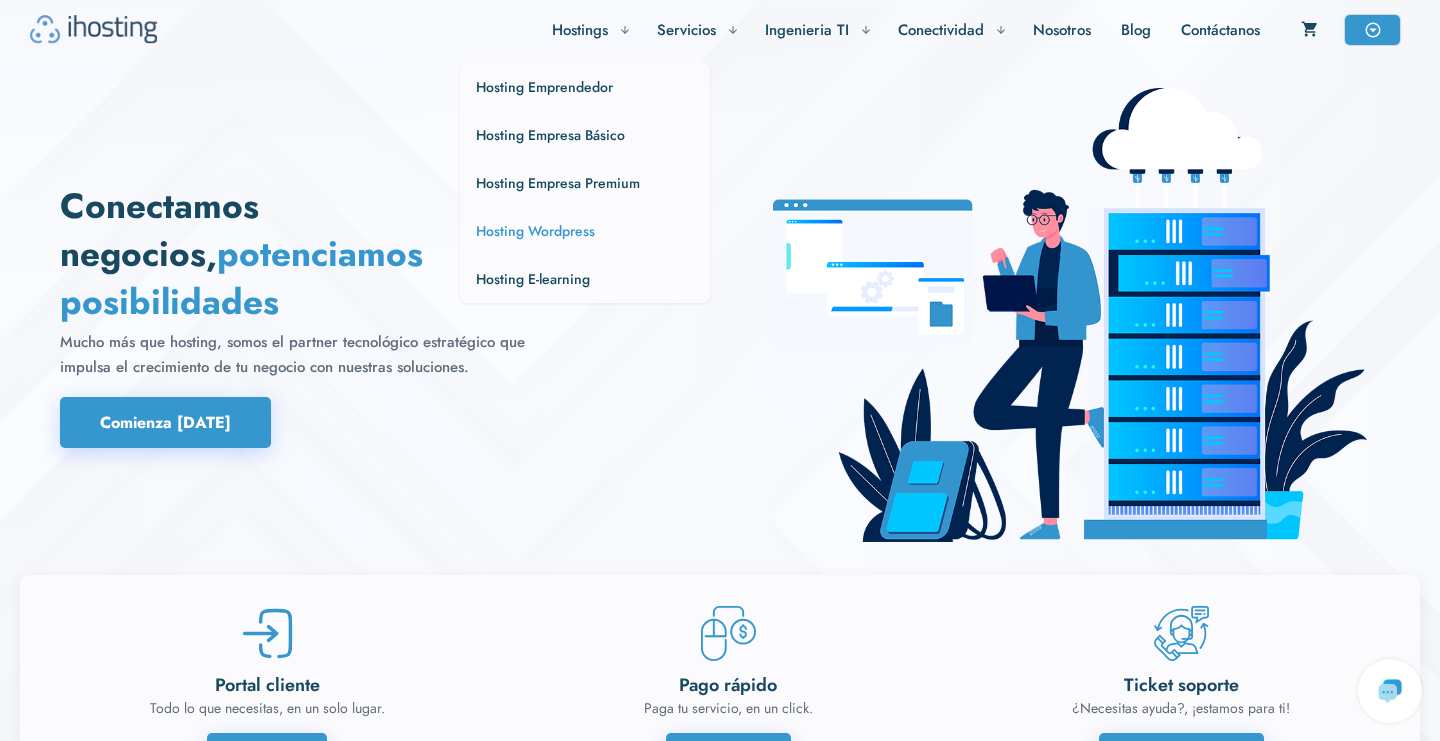 click on "Hosting Wordpress" at bounding box center [535, 231] 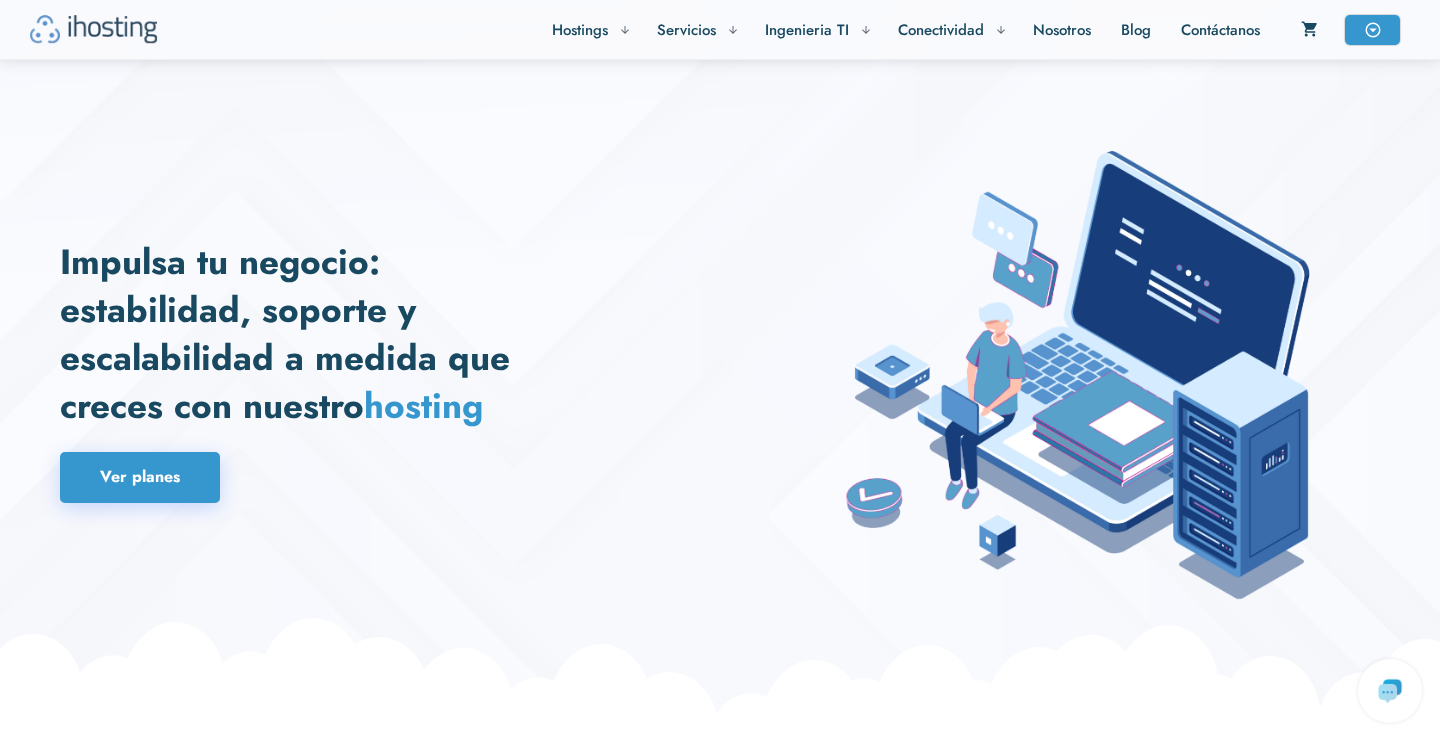 scroll, scrollTop: 2587, scrollLeft: 0, axis: vertical 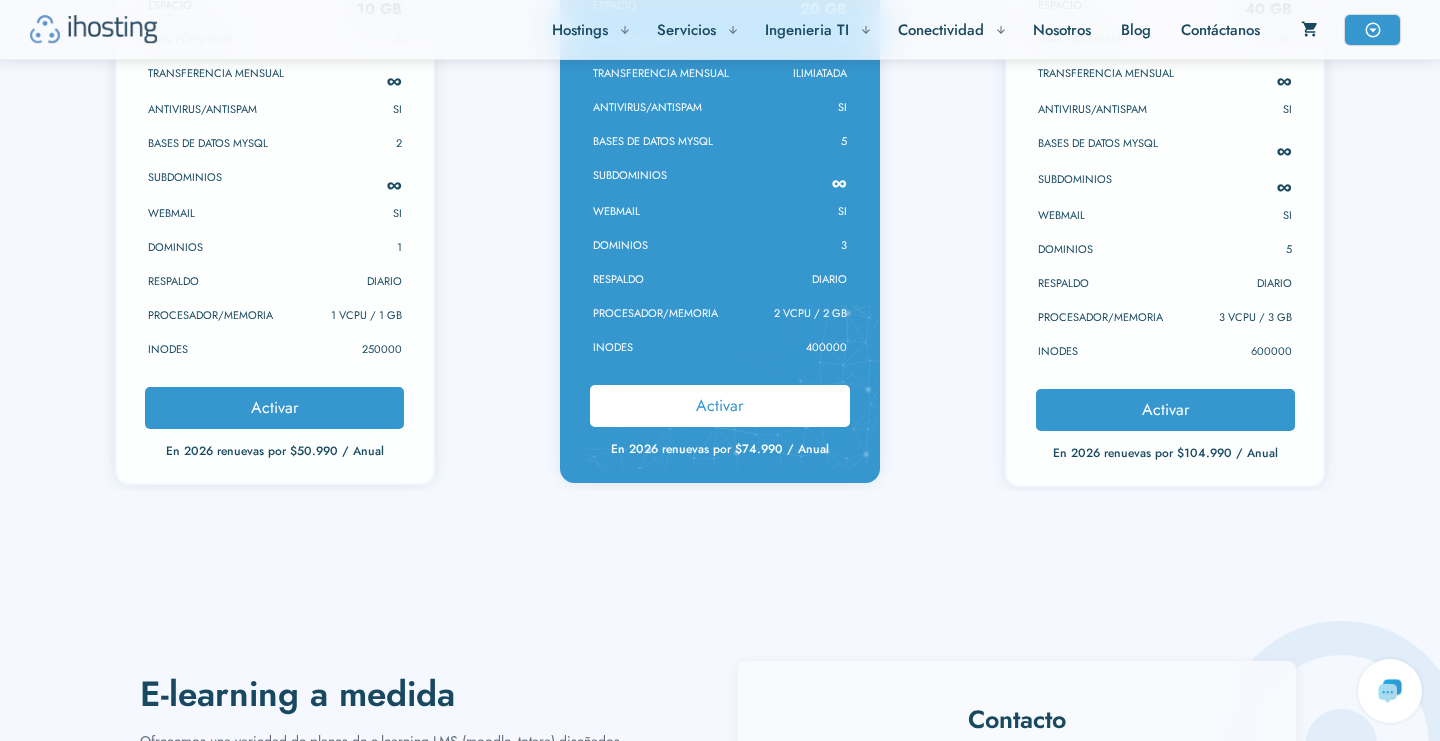 click on "Activar" at bounding box center (274, 407) 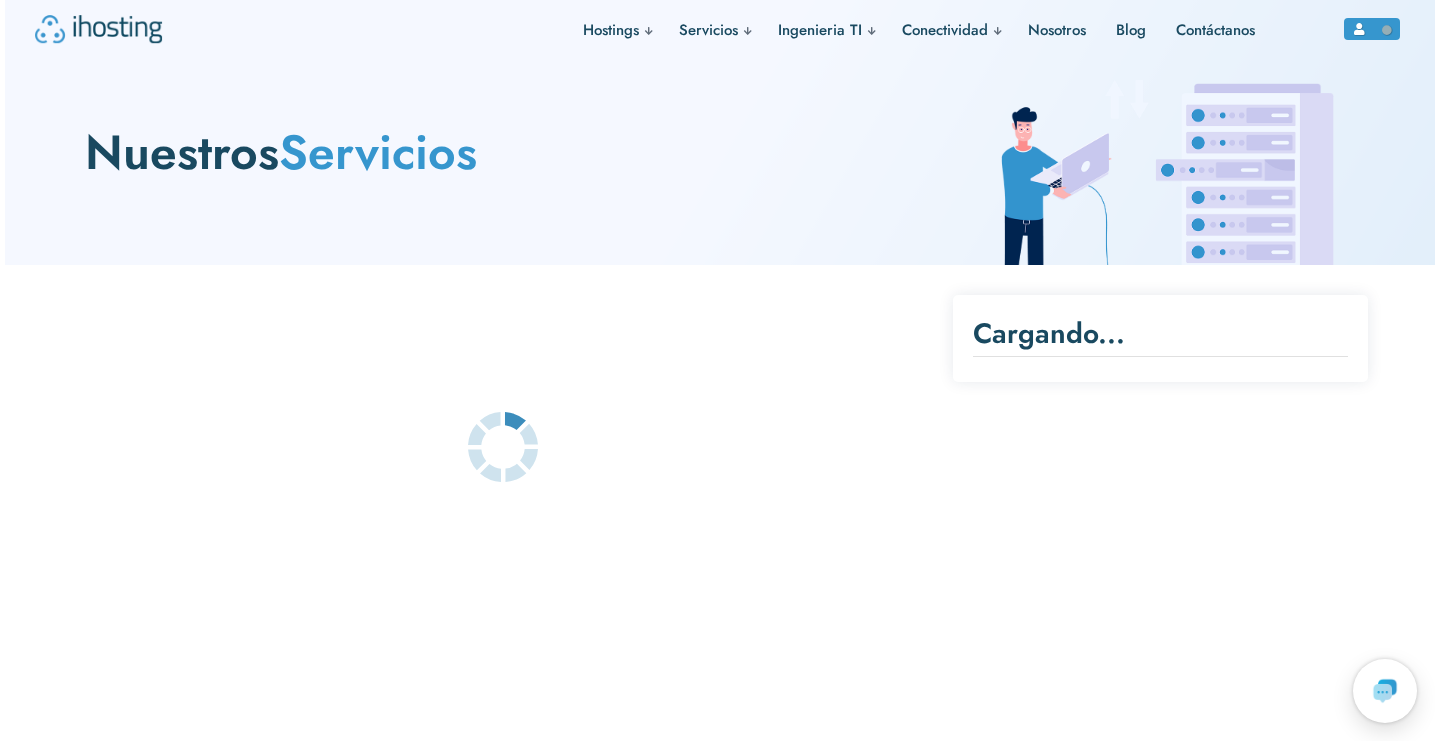 scroll, scrollTop: 0, scrollLeft: 0, axis: both 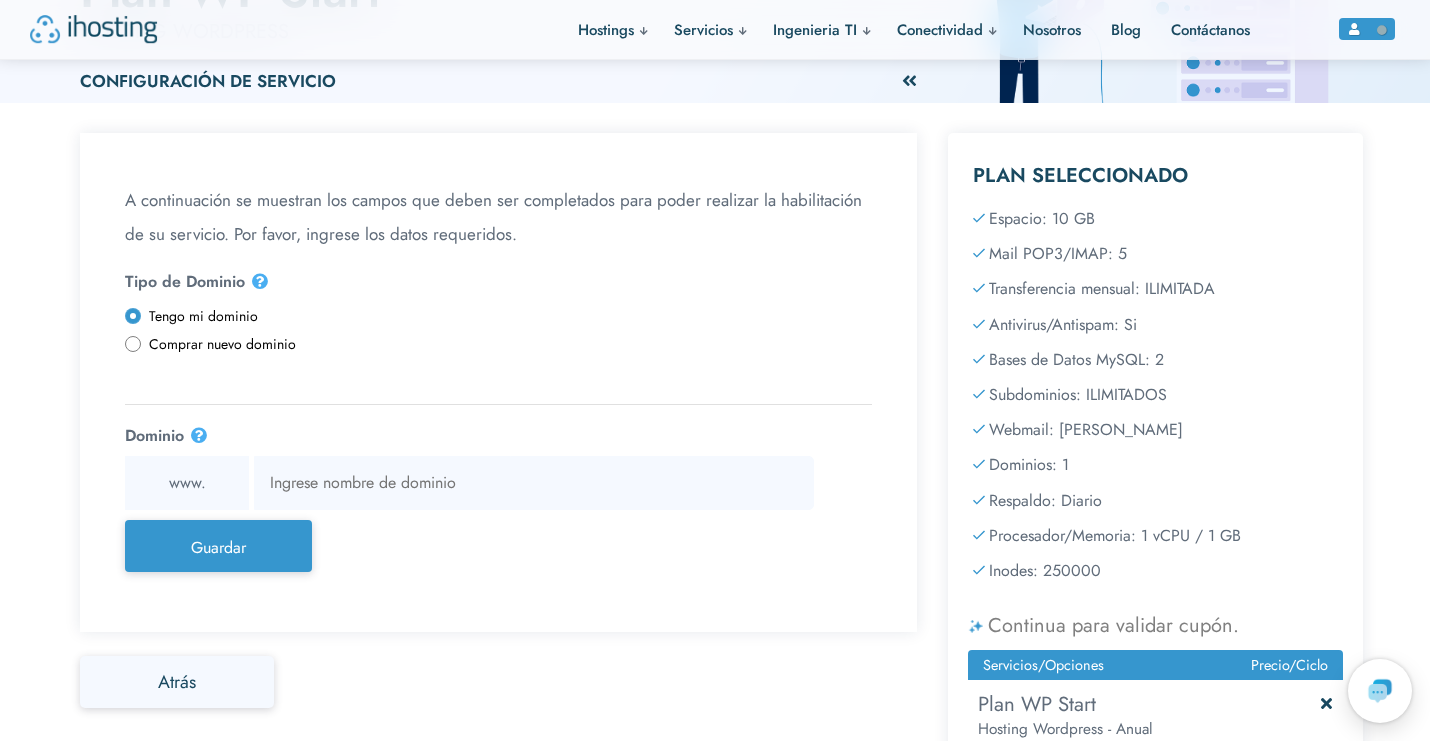 click on "Comprar nuevo dominio" at bounding box center [131, 336] 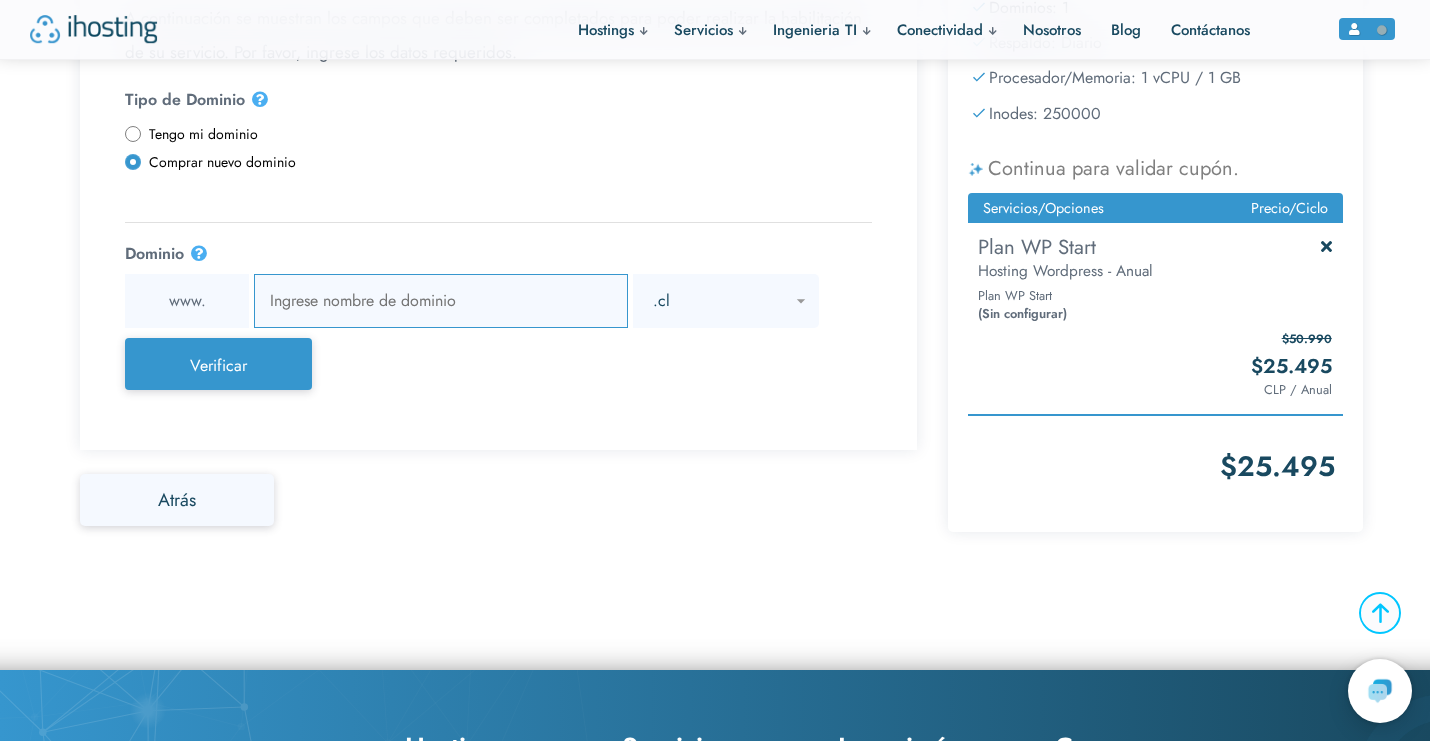 scroll, scrollTop: 355, scrollLeft: 0, axis: vertical 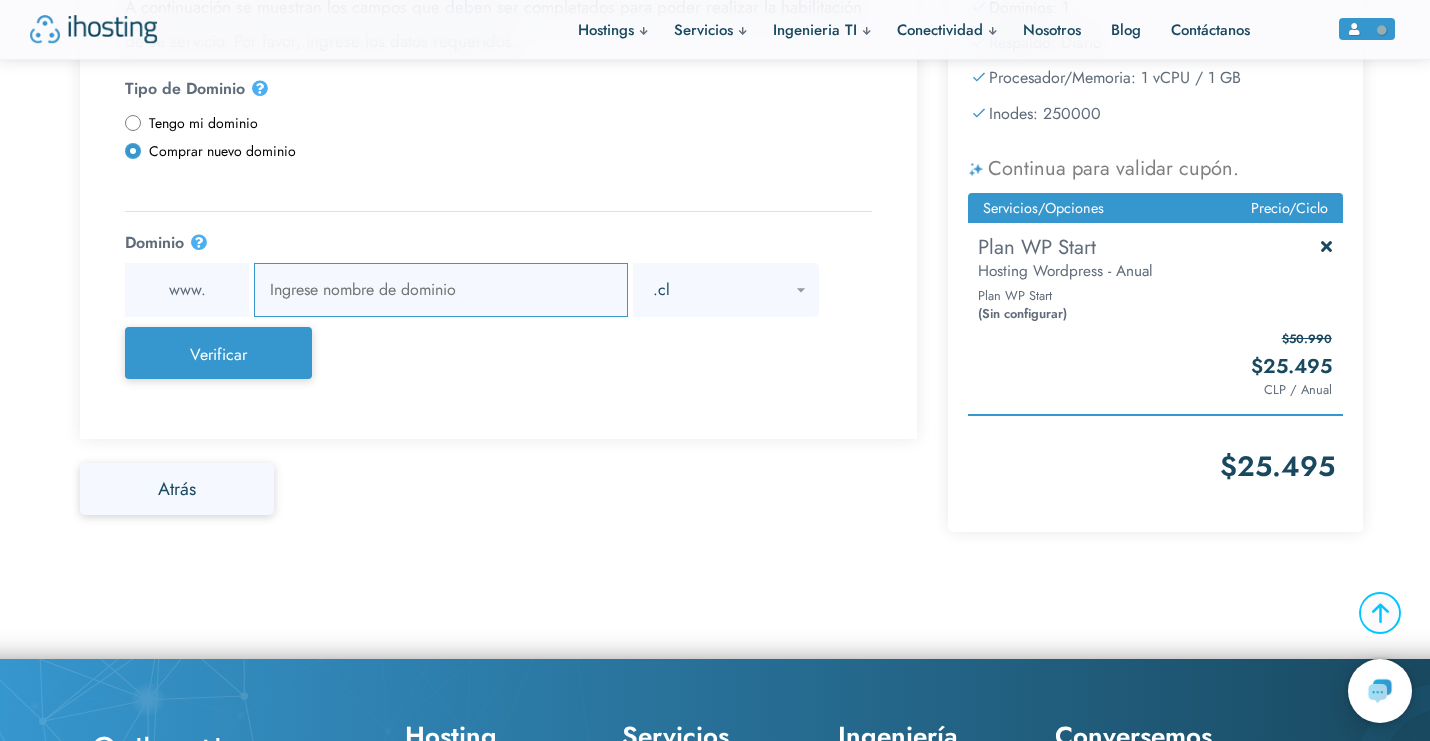 click at bounding box center [440, 290] 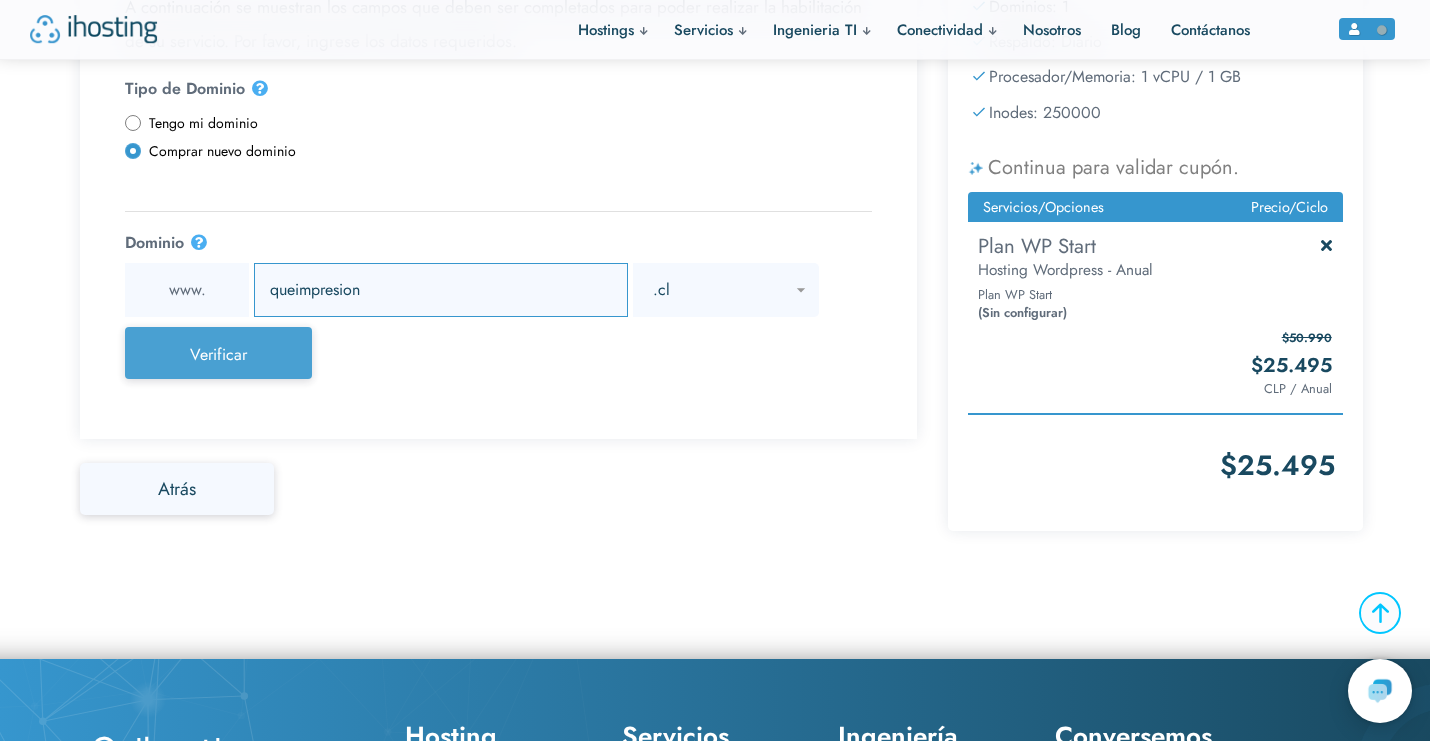 type on "queimpresion" 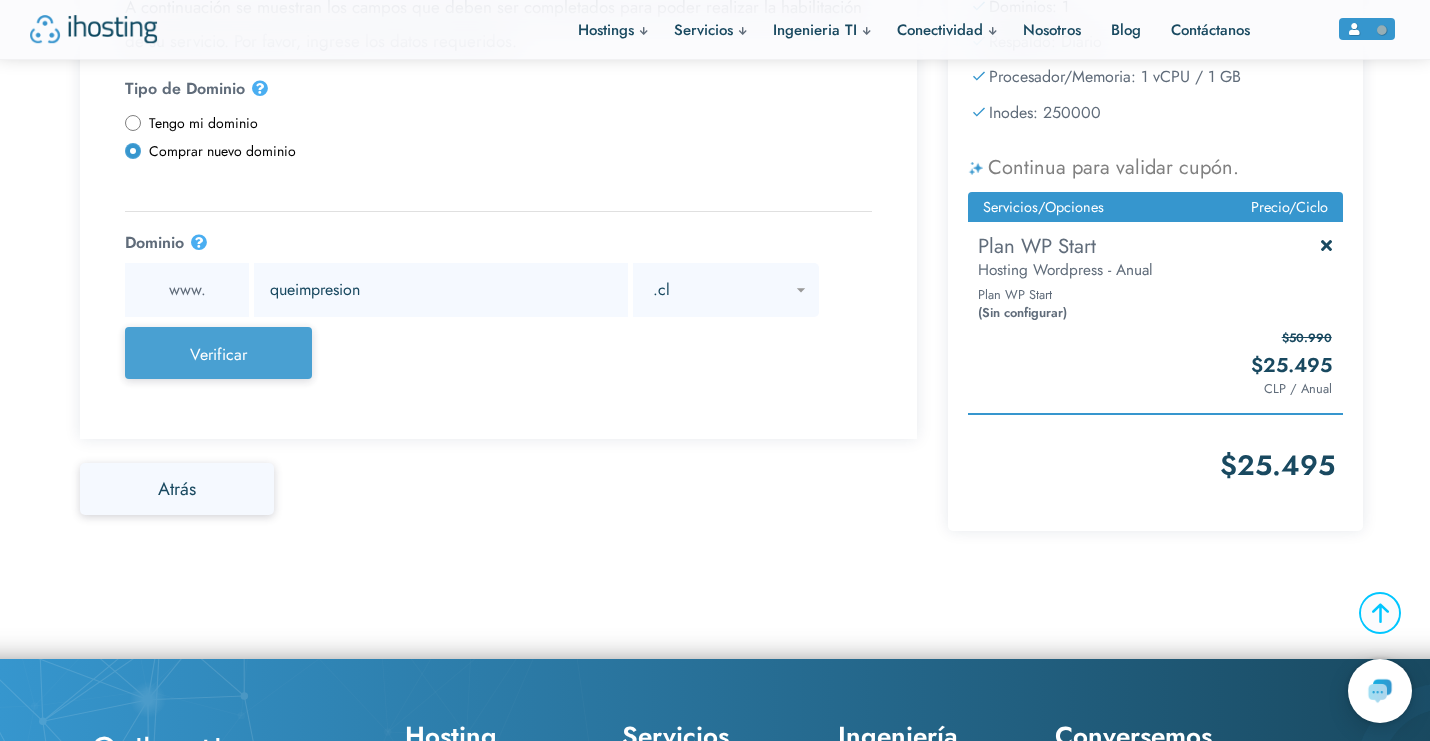 click on "Verificar Loading..." at bounding box center (218, 353) 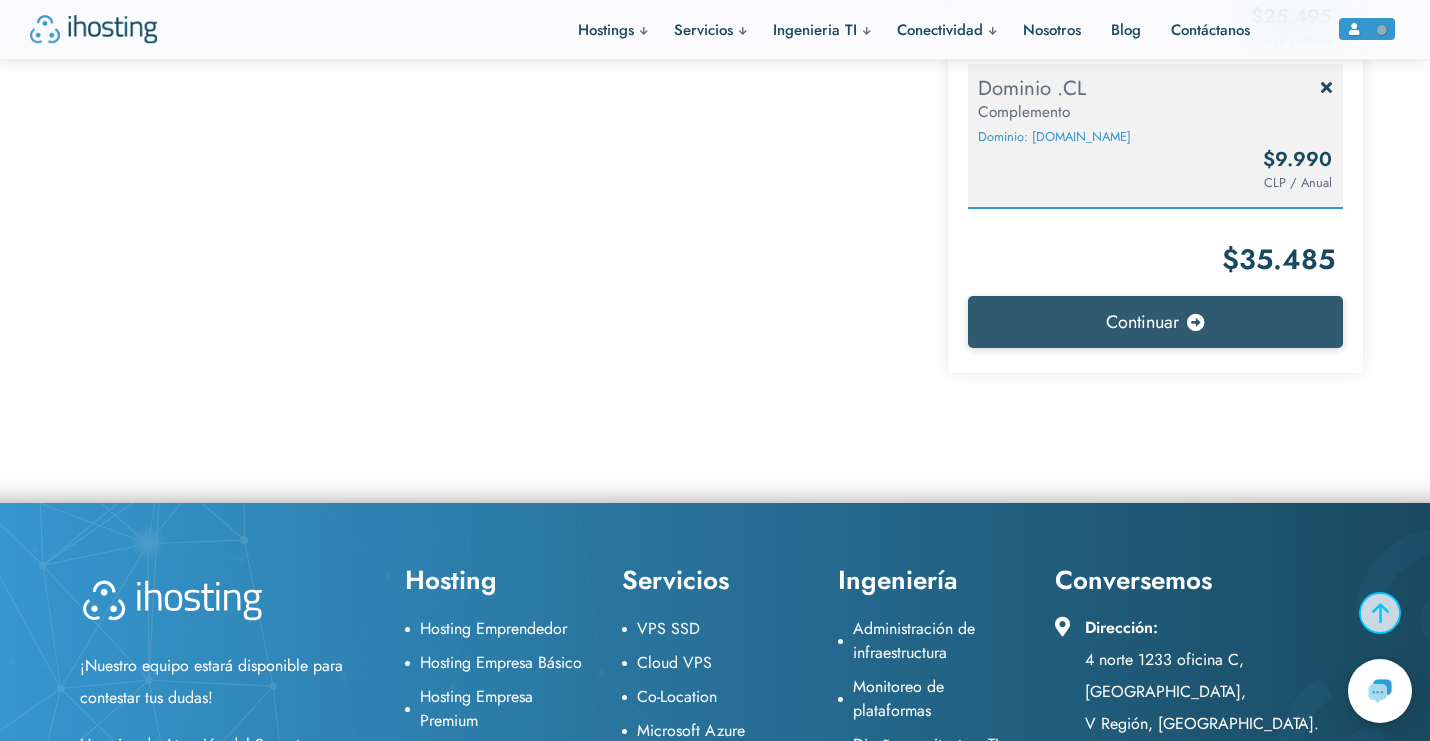 scroll, scrollTop: 517, scrollLeft: 0, axis: vertical 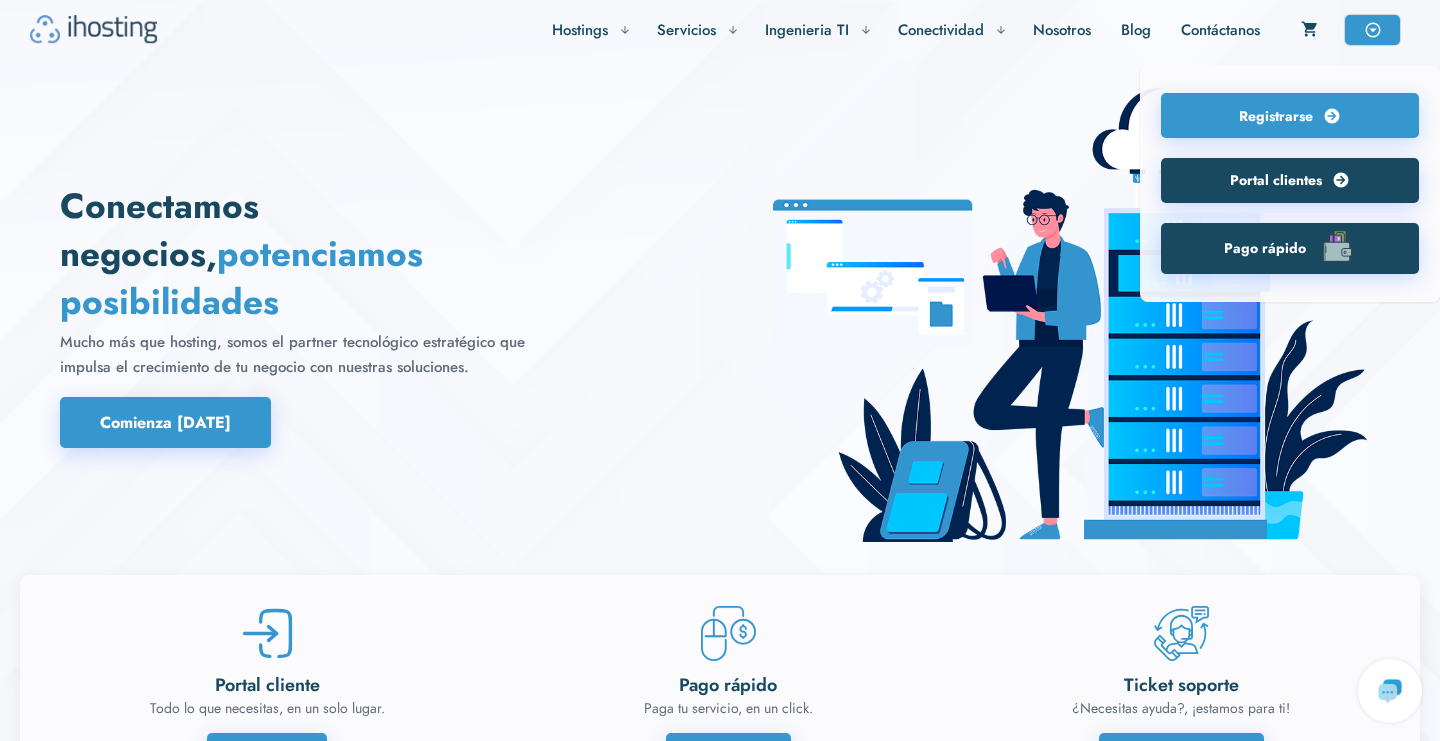 click 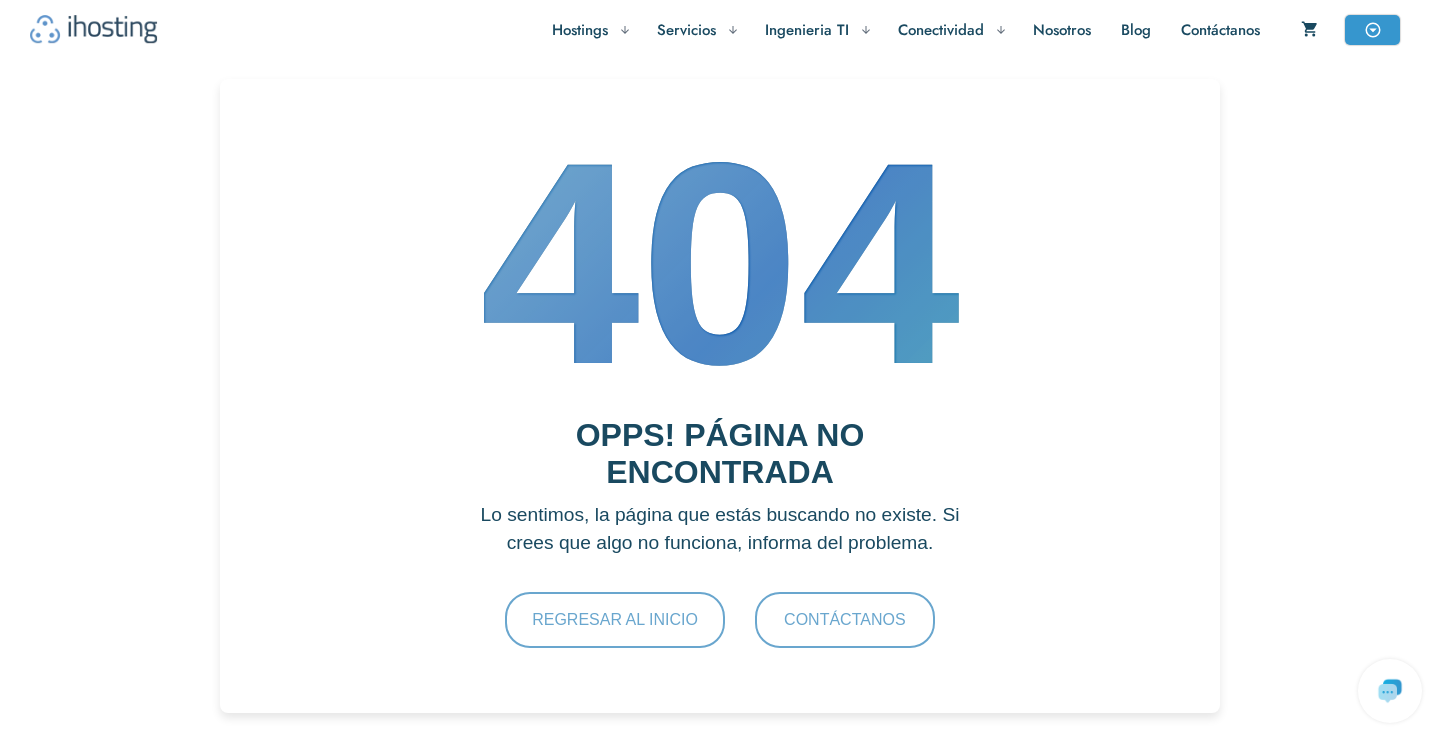 scroll, scrollTop: 0, scrollLeft: 0, axis: both 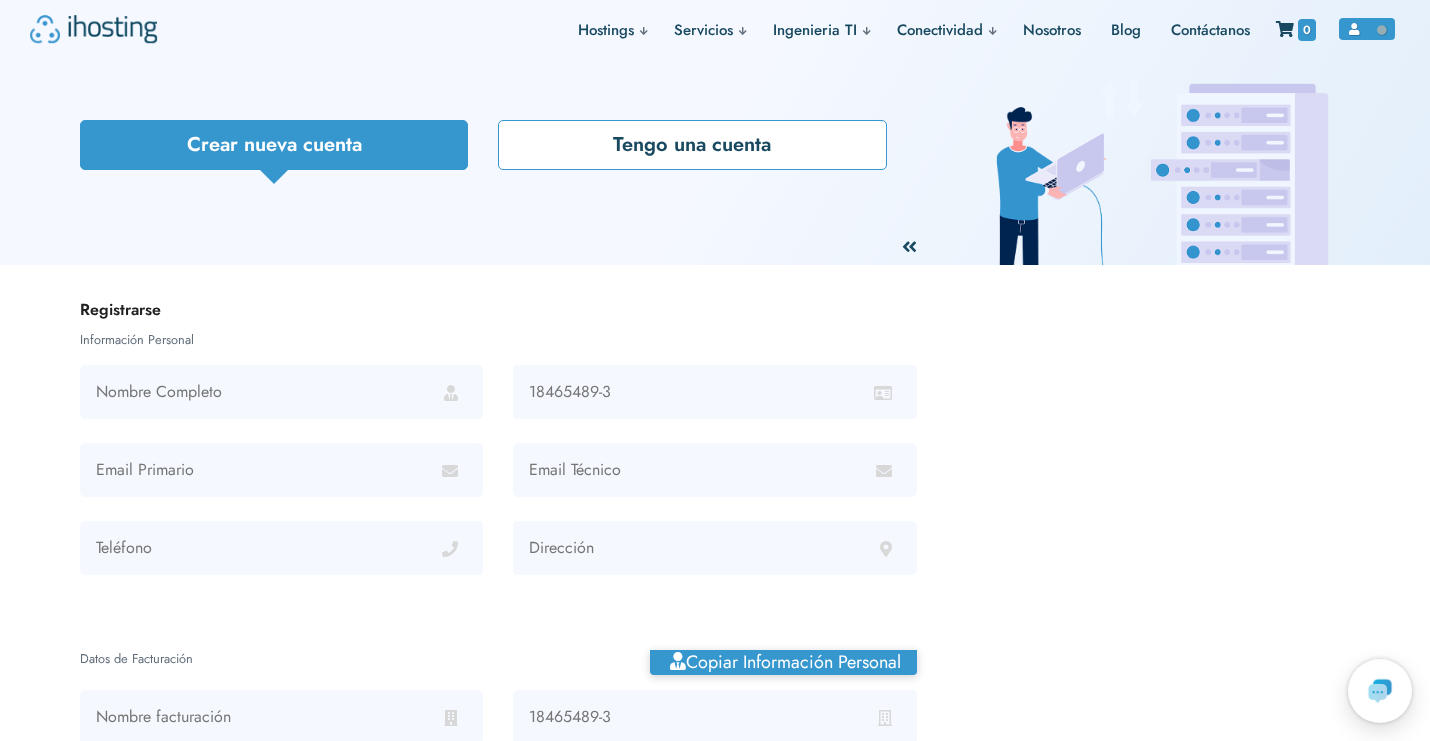 click on "Tengo una cuenta" at bounding box center (692, 145) 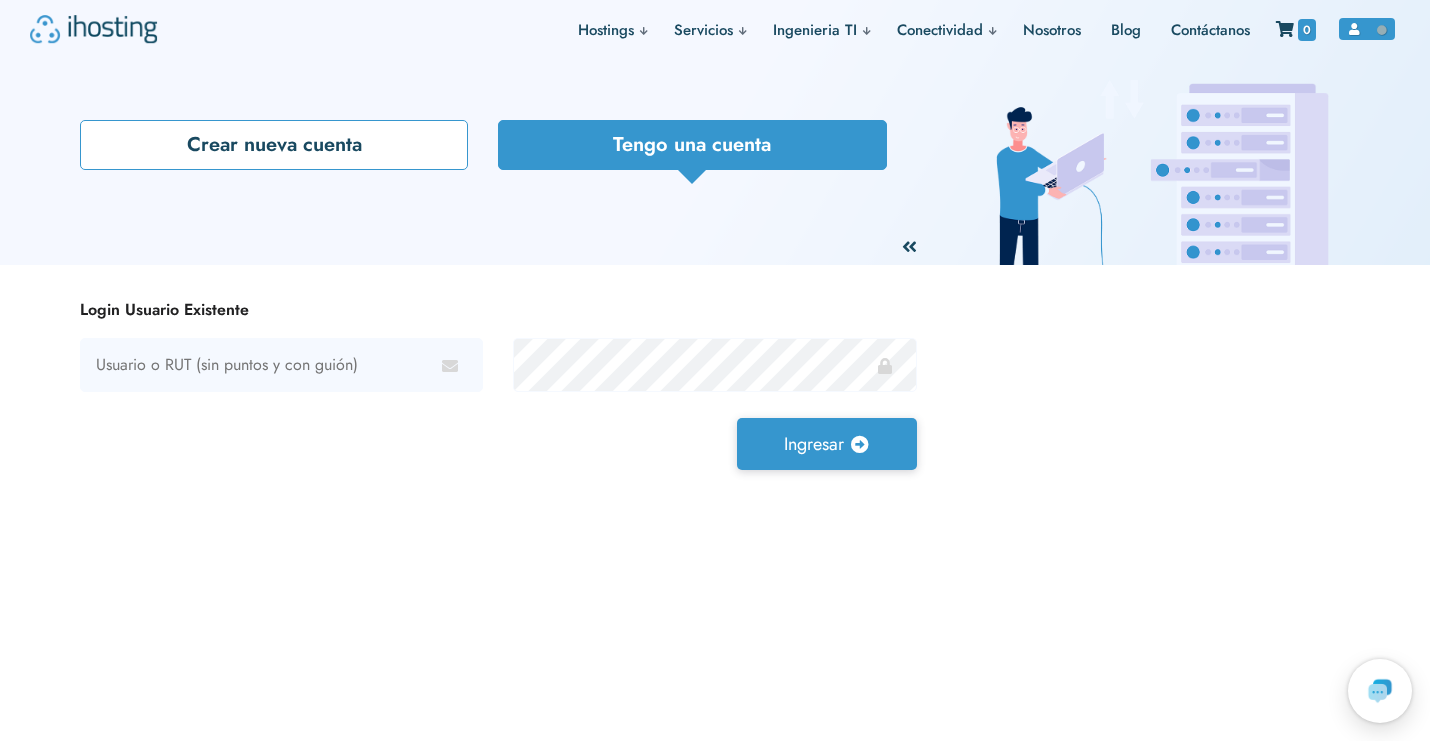 click on "Crear nueva cuenta" at bounding box center [274, 145] 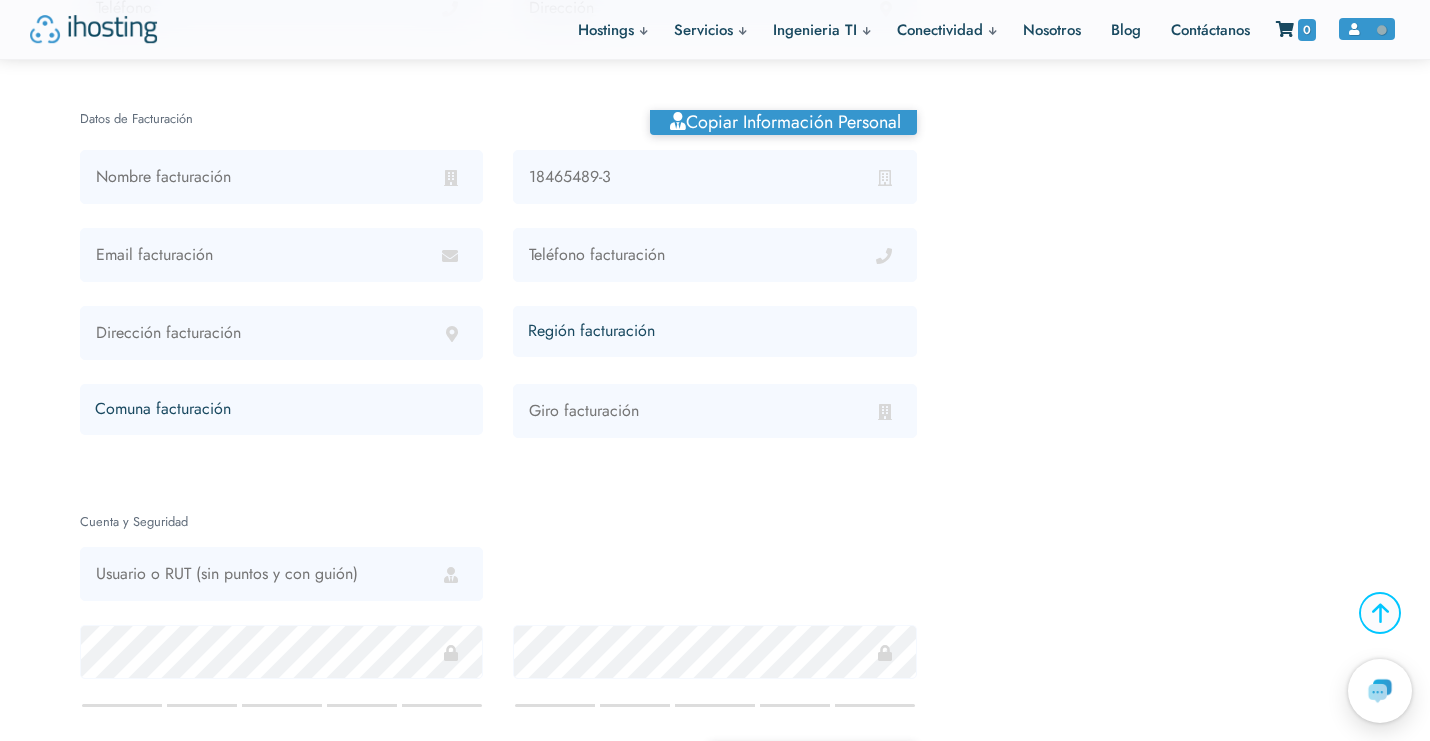 scroll, scrollTop: 0, scrollLeft: 0, axis: both 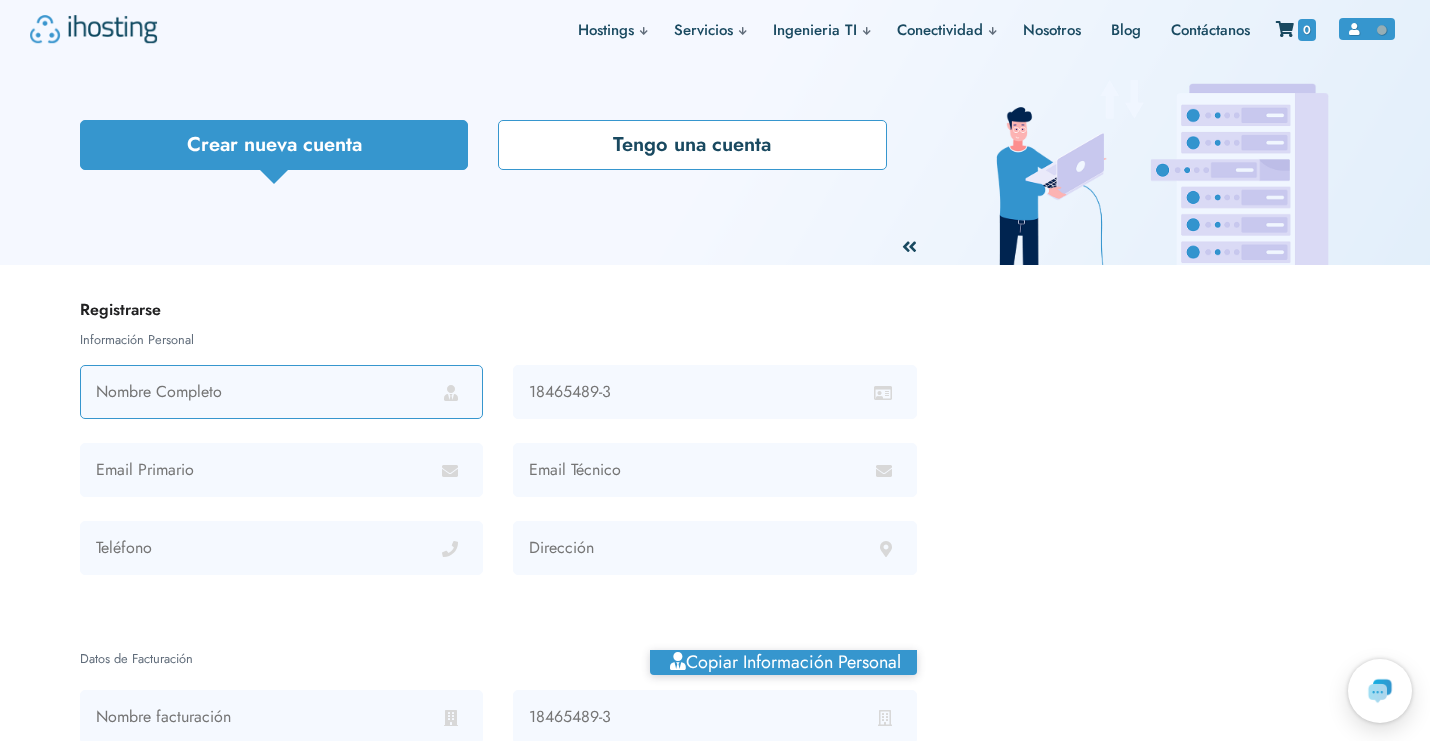 click at bounding box center [281, 392] 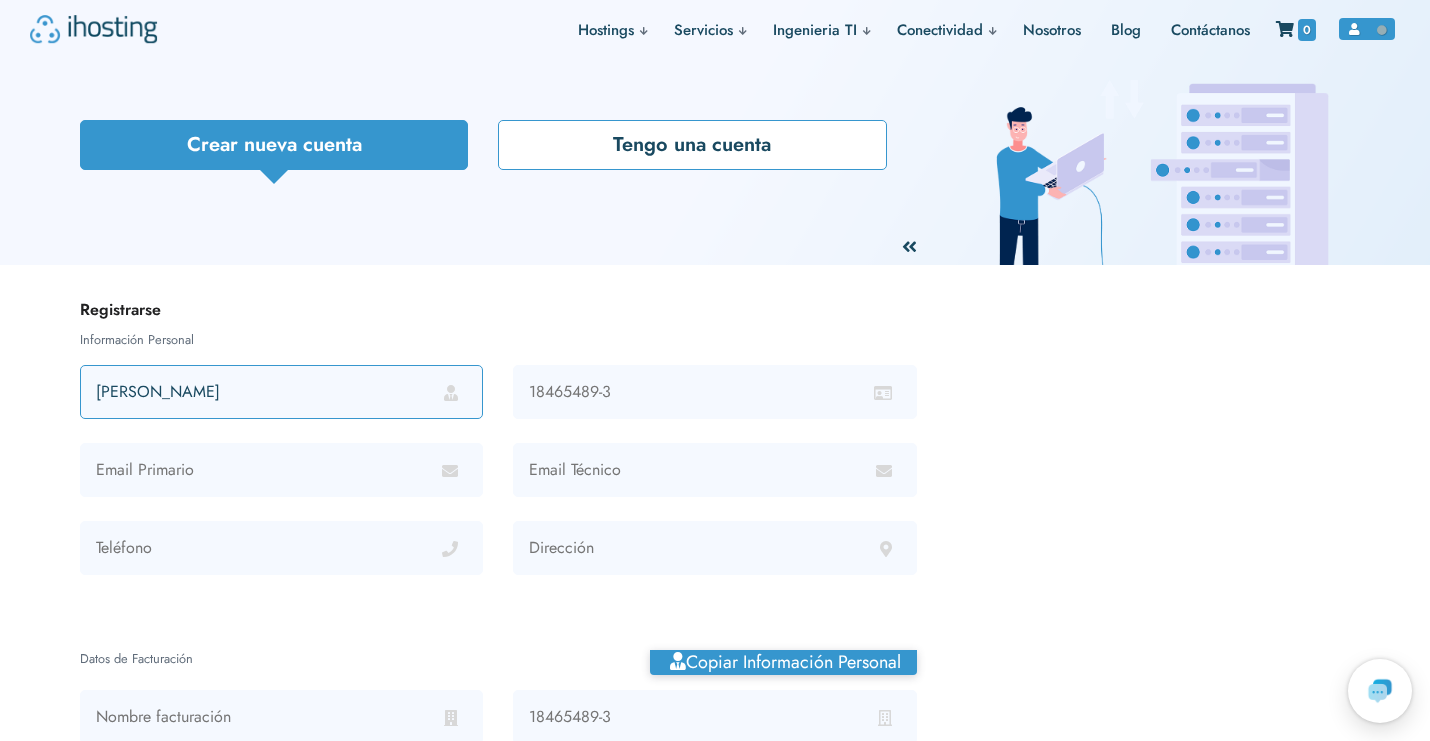 type on "Priscilla Araneda" 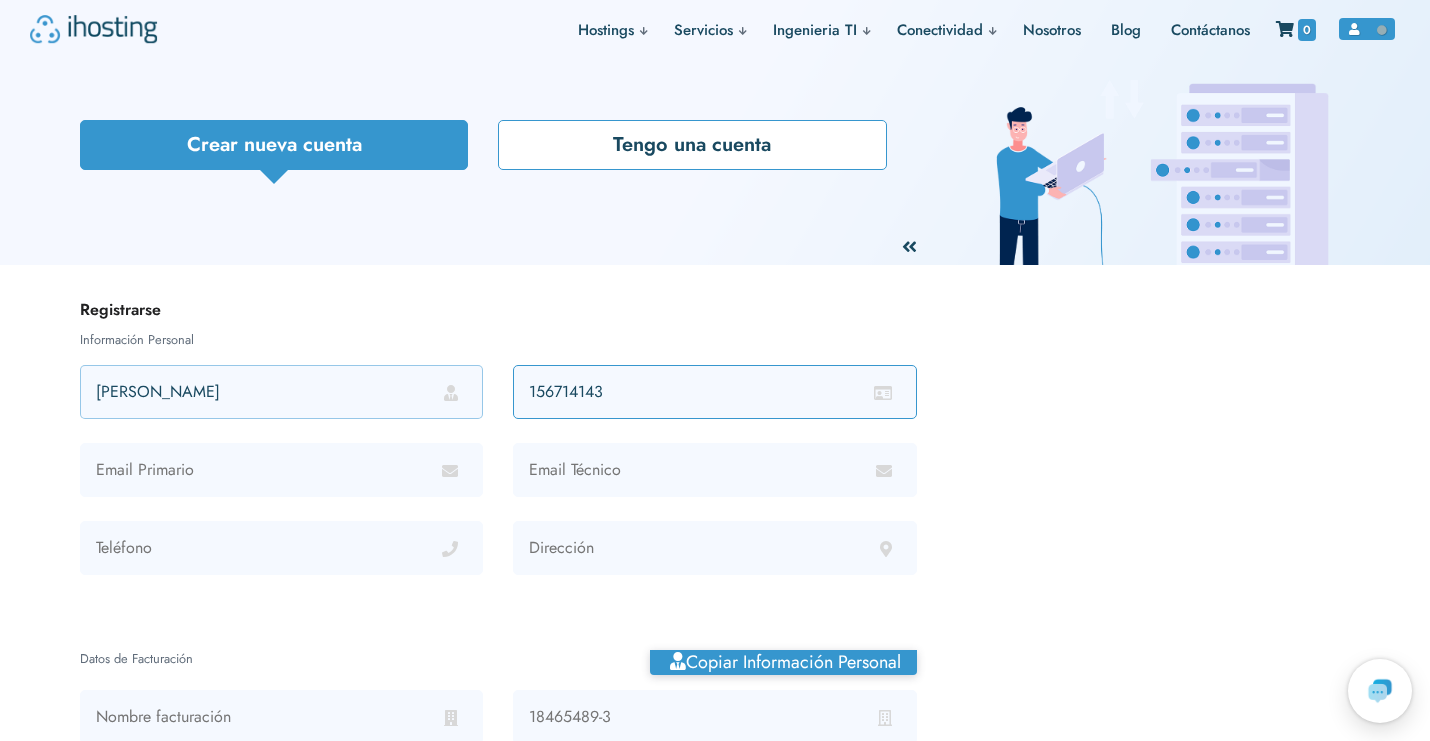type on "156714143" 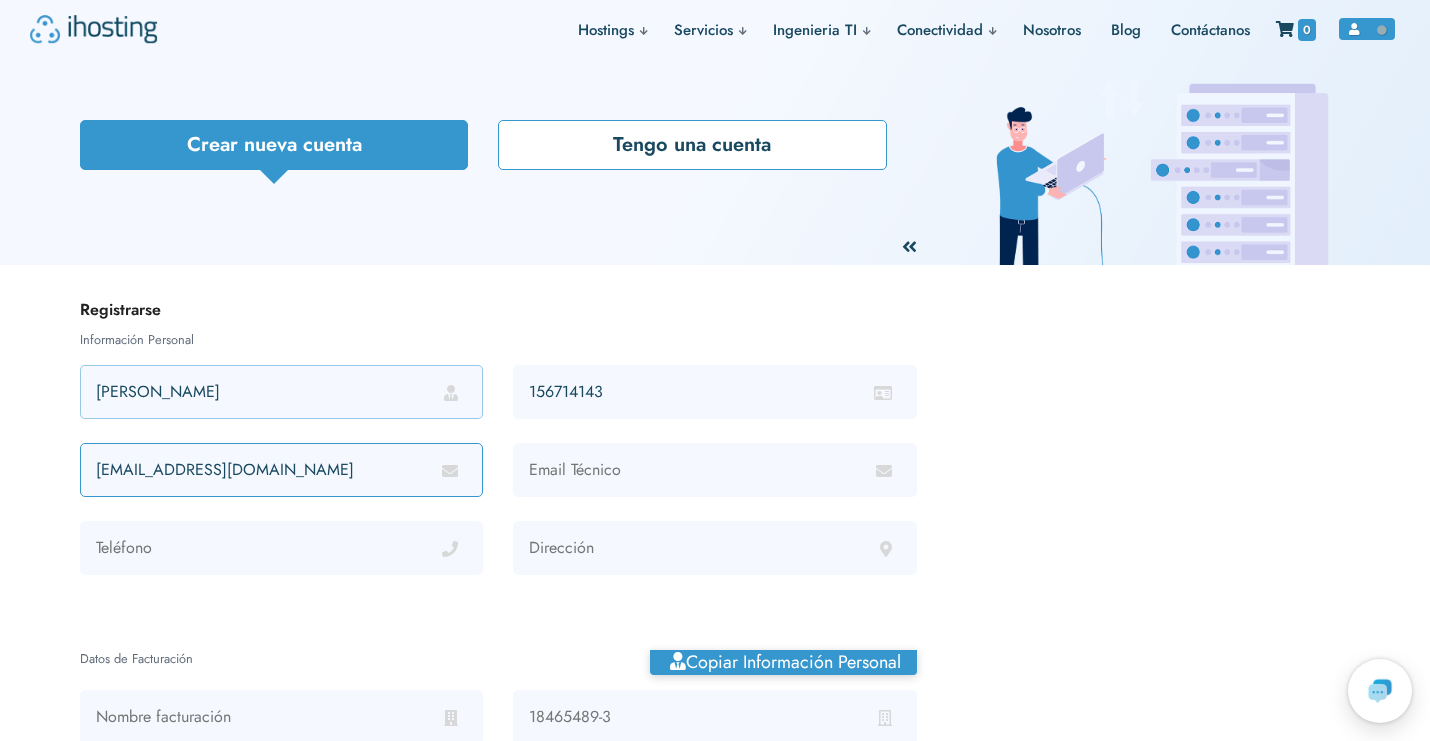 type on "paranedasaavedra@gmail.com" 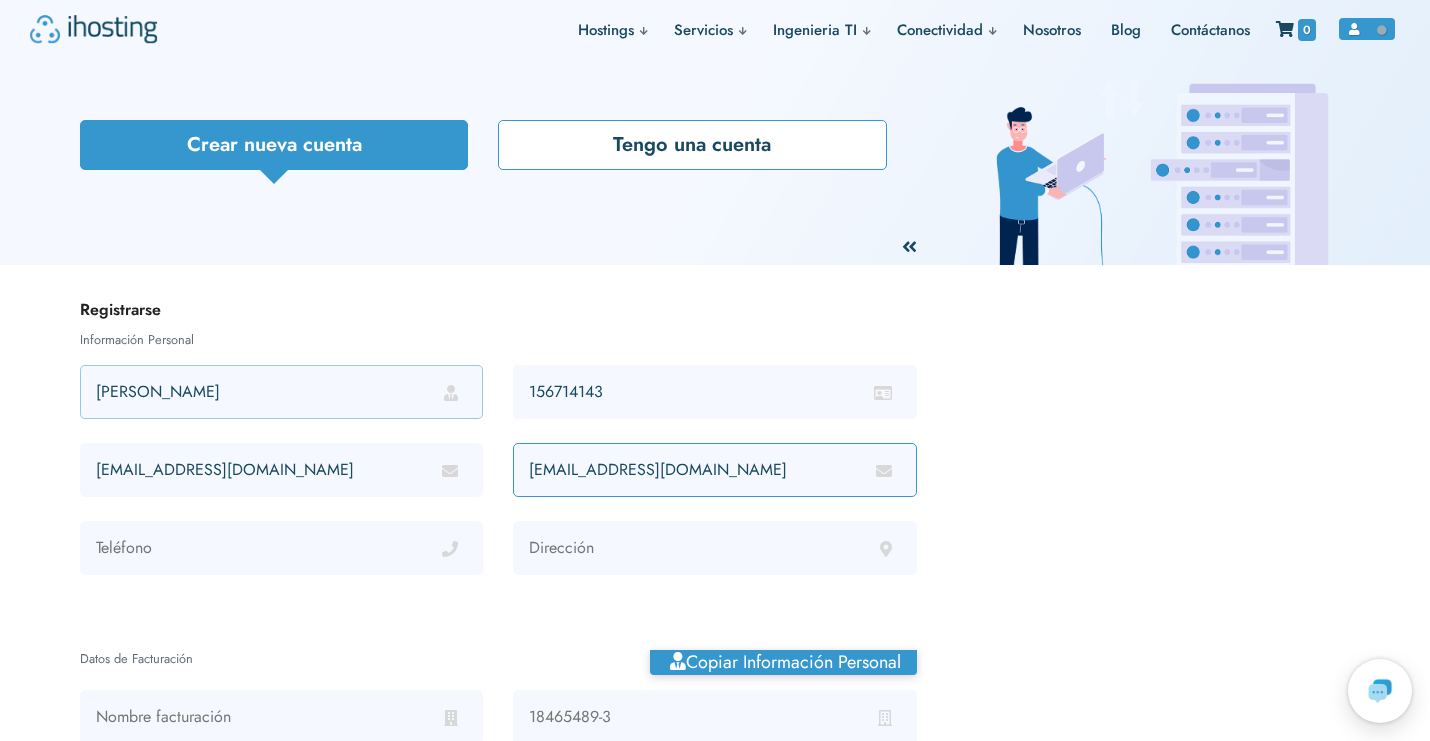 type on "talarconpuschmann@gmail.com" 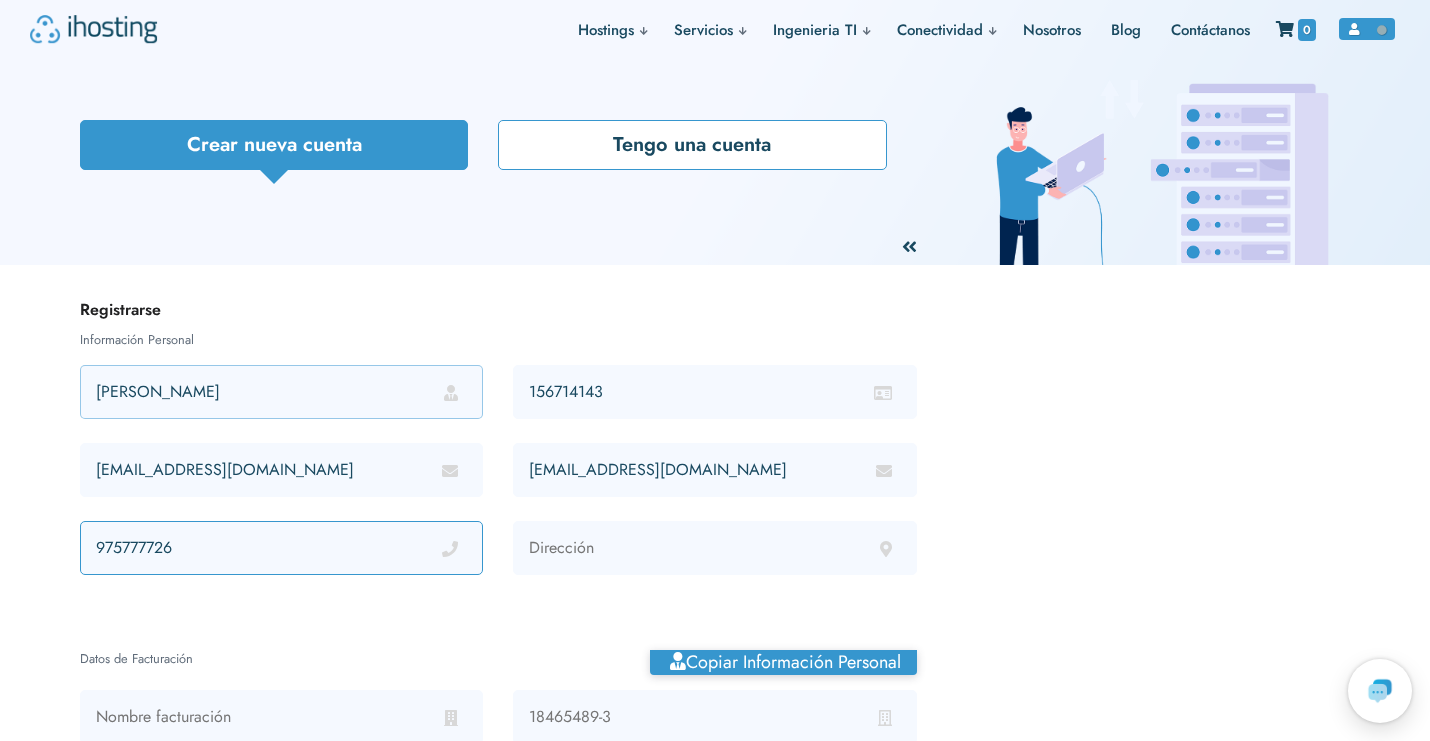 type on "975777726" 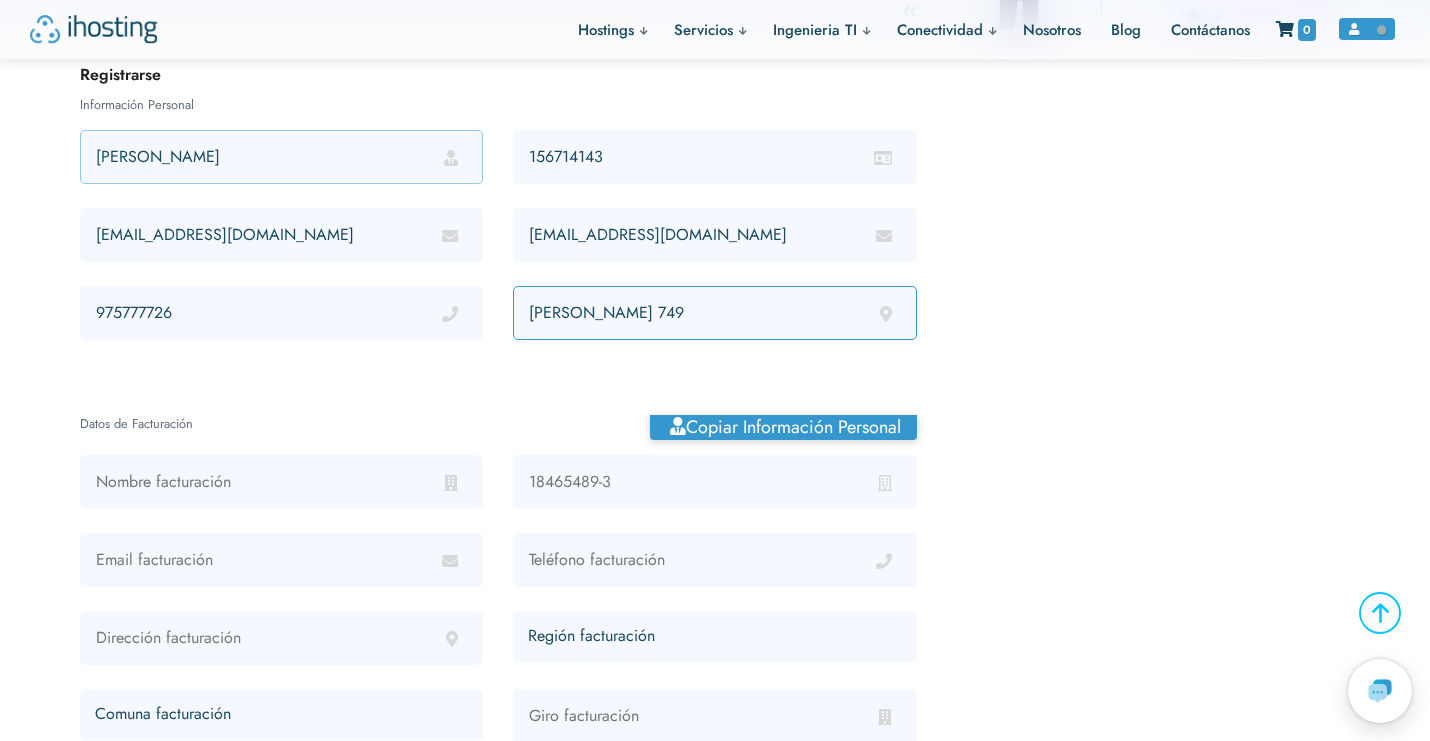 scroll, scrollTop: 239, scrollLeft: 0, axis: vertical 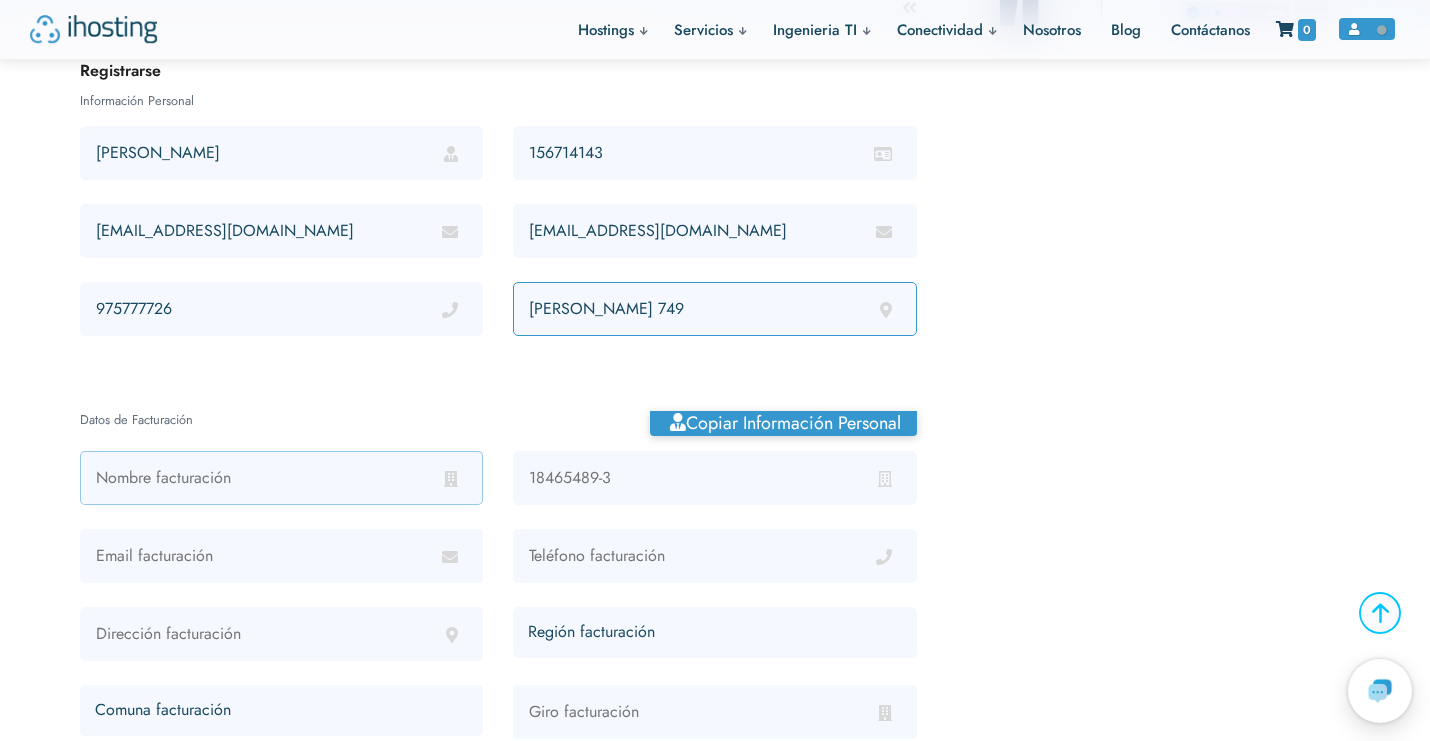type on "Salas 749" 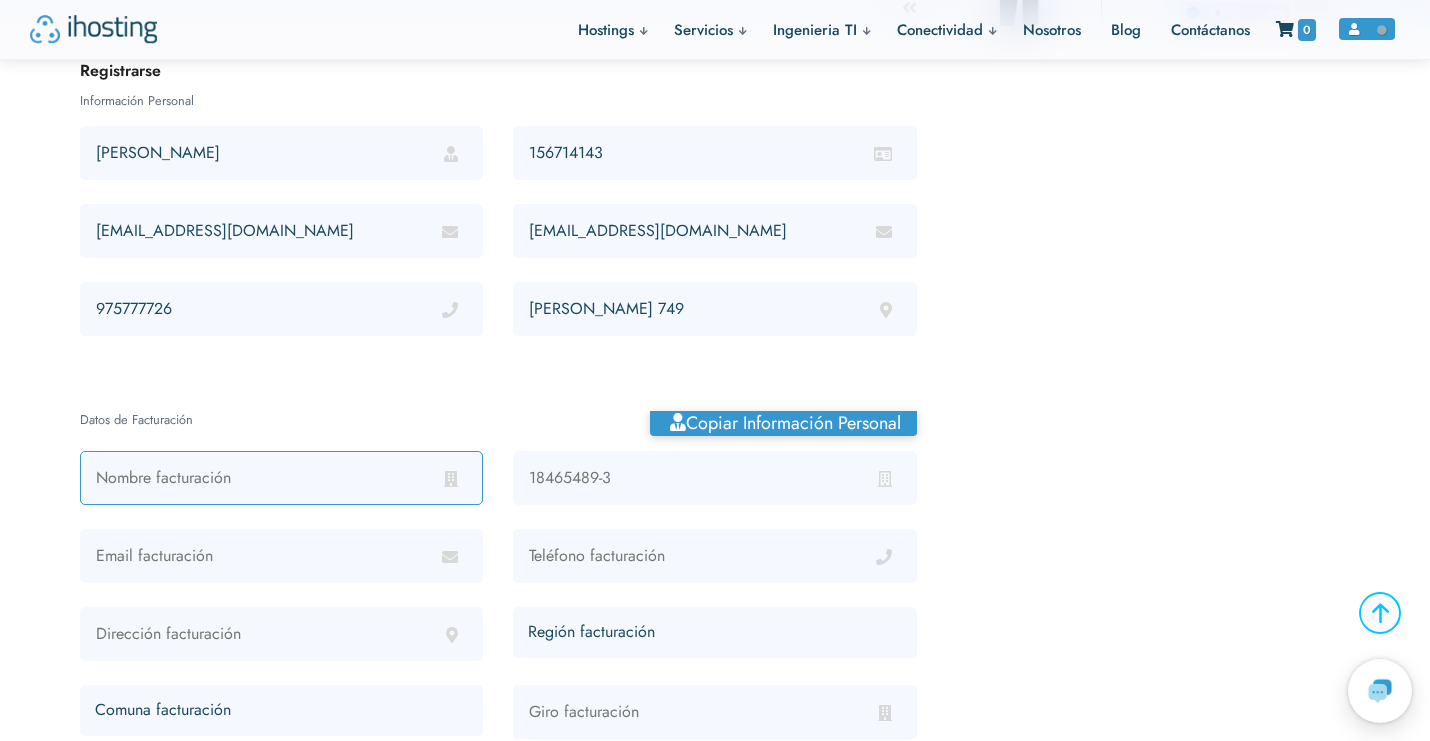 click at bounding box center (281, 478) 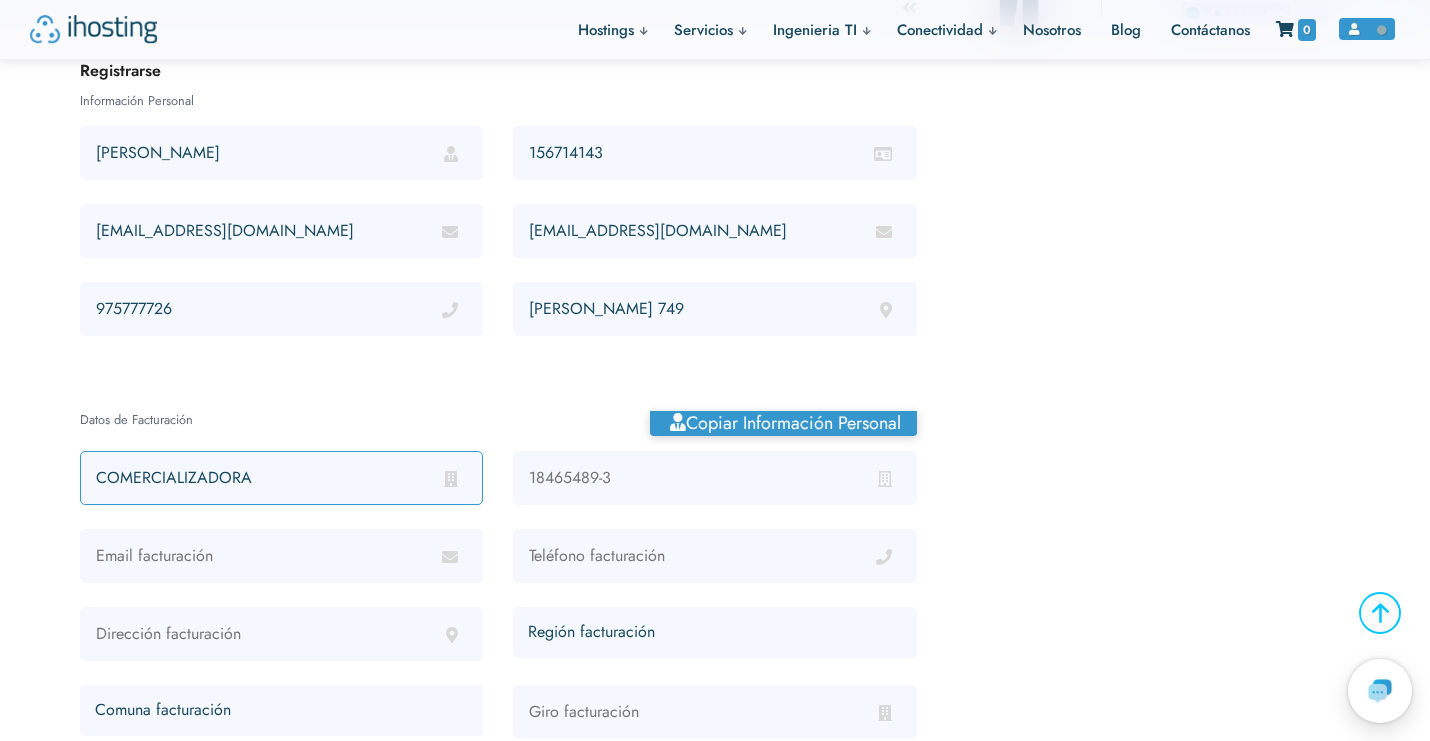 drag, startPoint x: 279, startPoint y: 486, endPoint x: 1, endPoint y: 452, distance: 280.0714 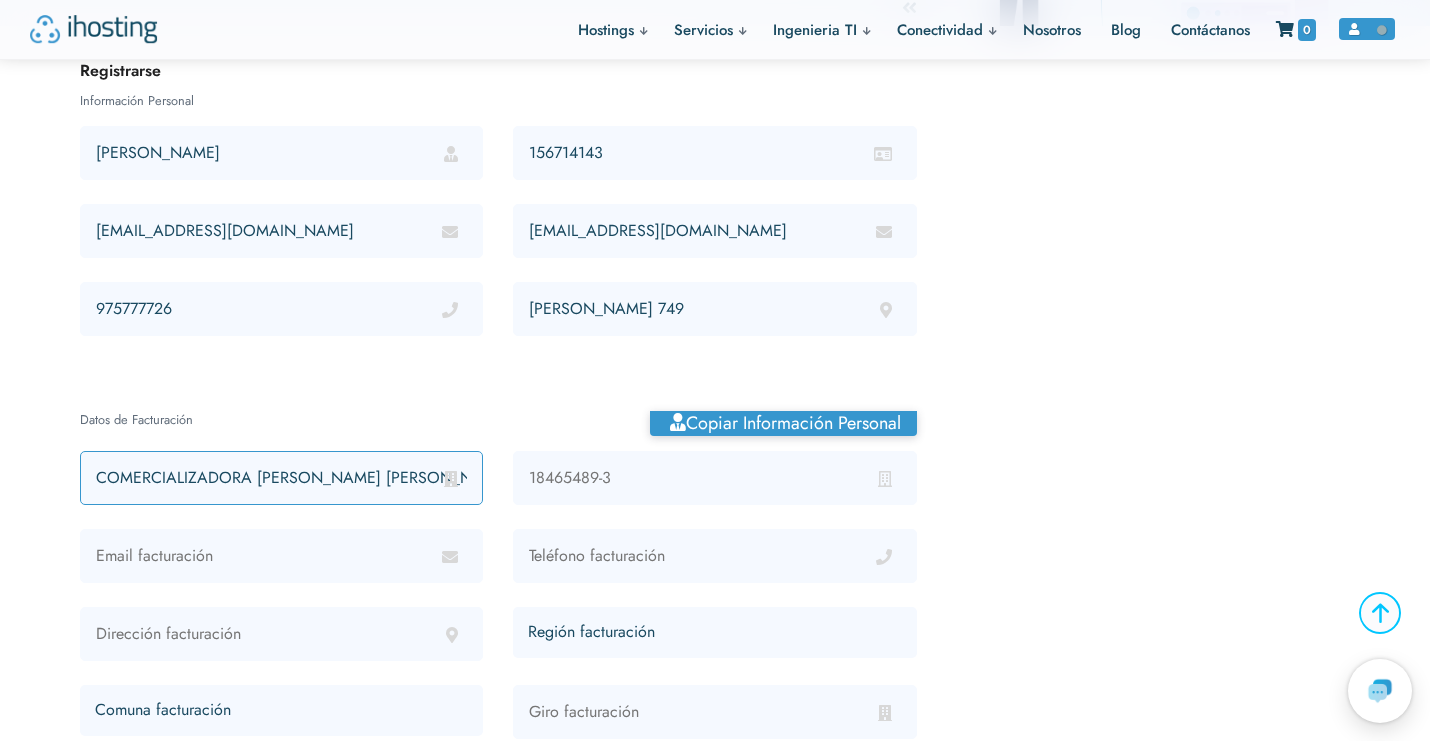 scroll, scrollTop: 0, scrollLeft: 117, axis: horizontal 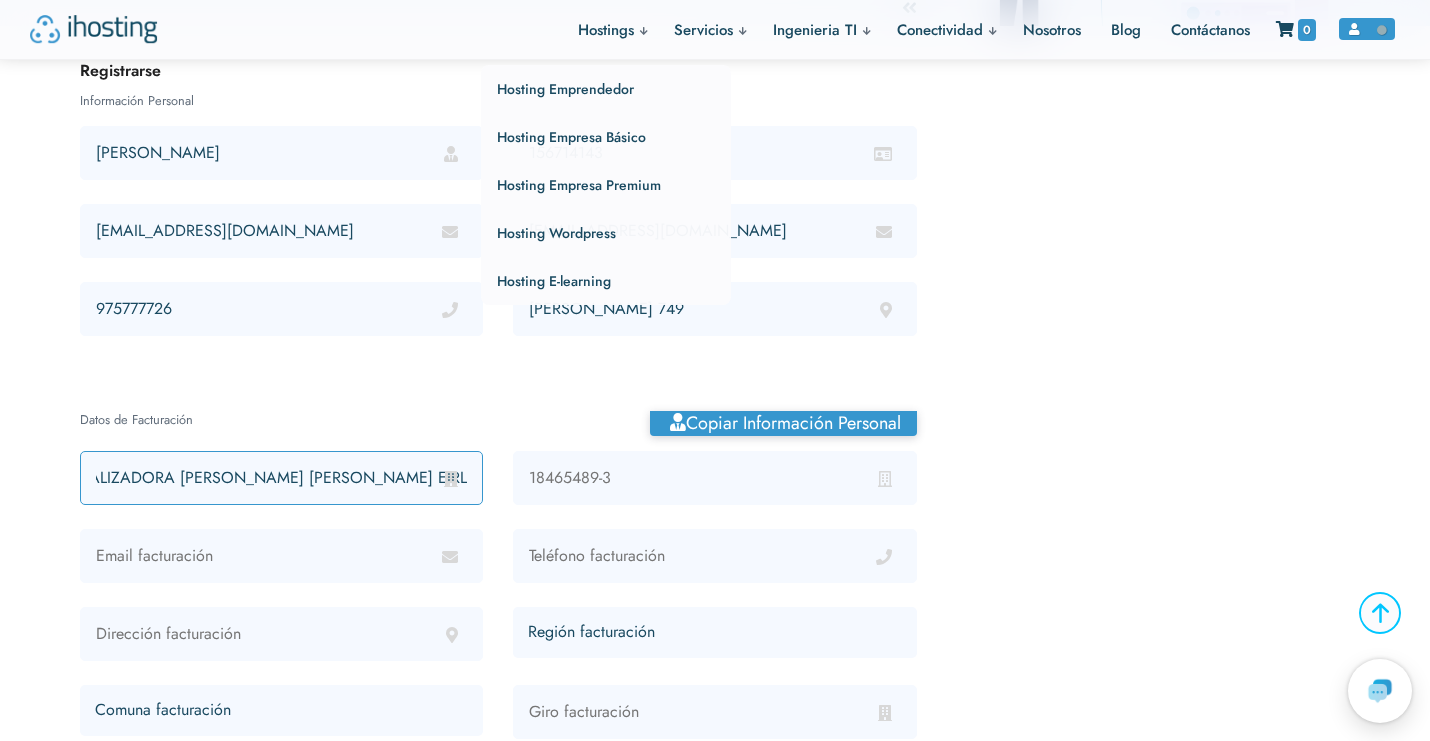 type on "COMERCIALIZADORA PRISCILLA BEATRIZ ARANEDA  SAAVEDRA EIRL" 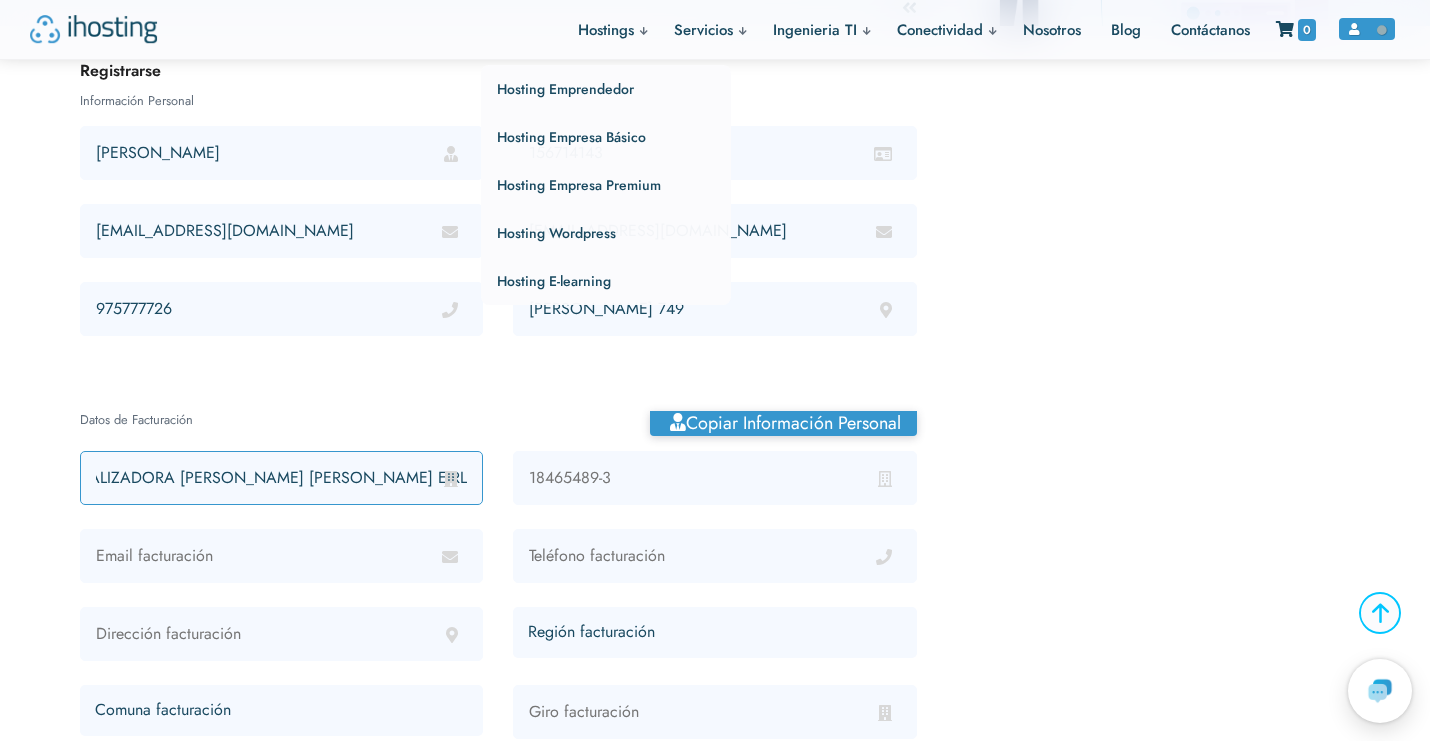 scroll, scrollTop: 0, scrollLeft: 0, axis: both 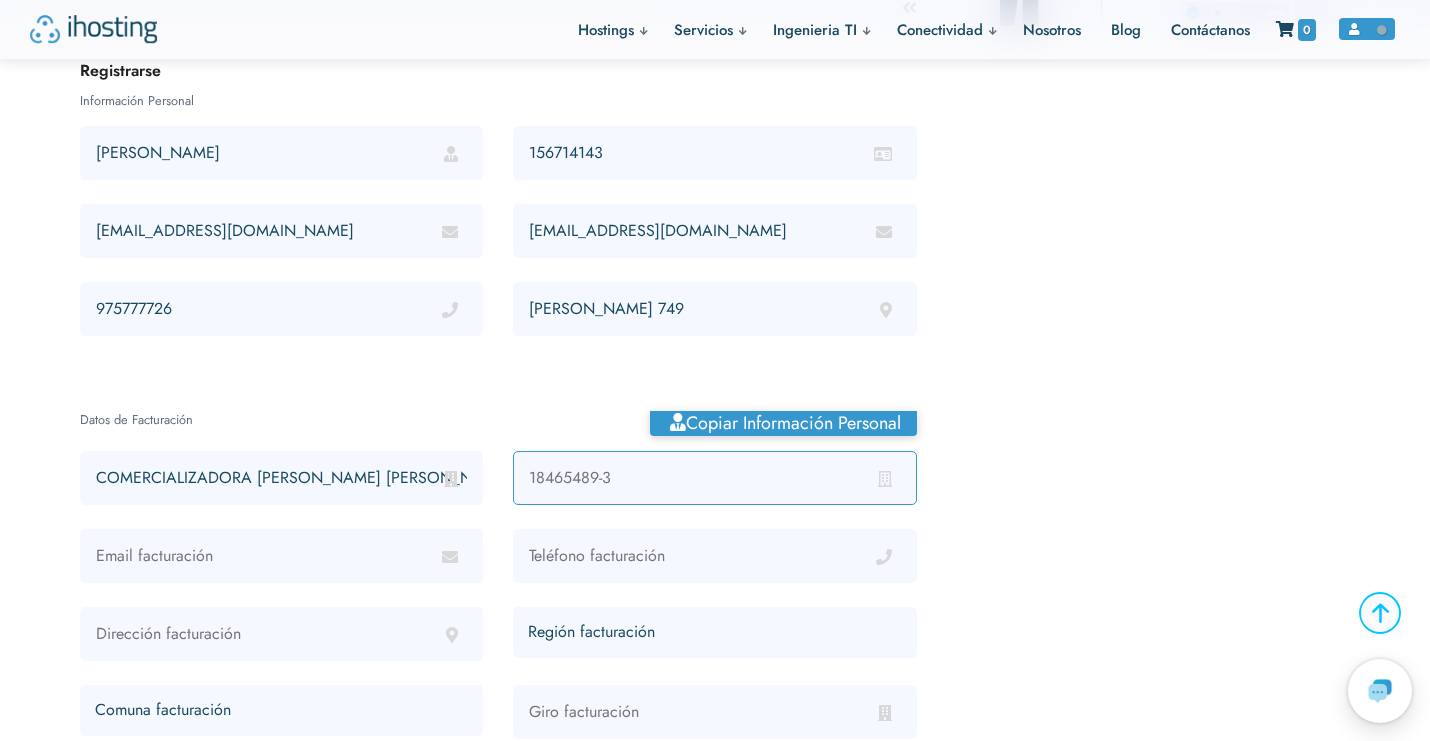 click at bounding box center (714, 478) 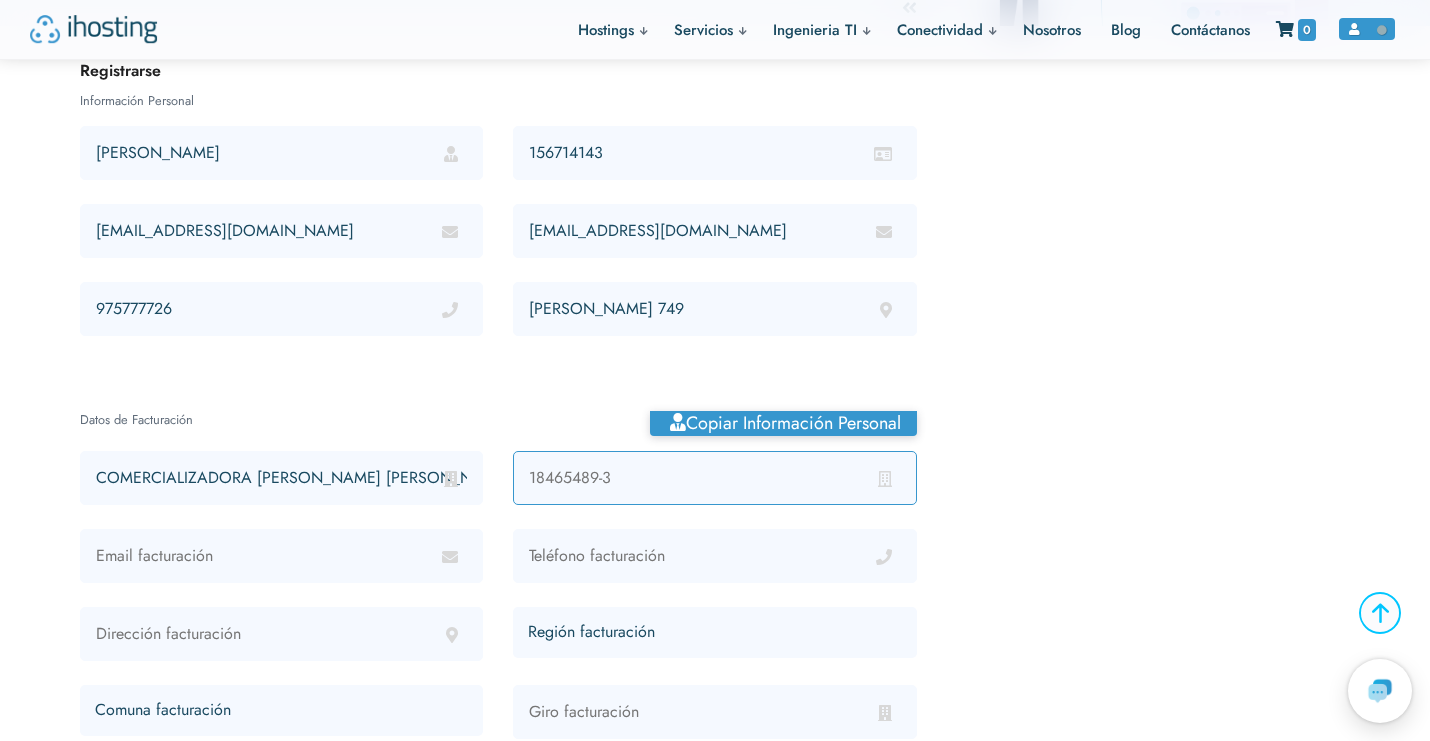 paste on "76.169.462-6" 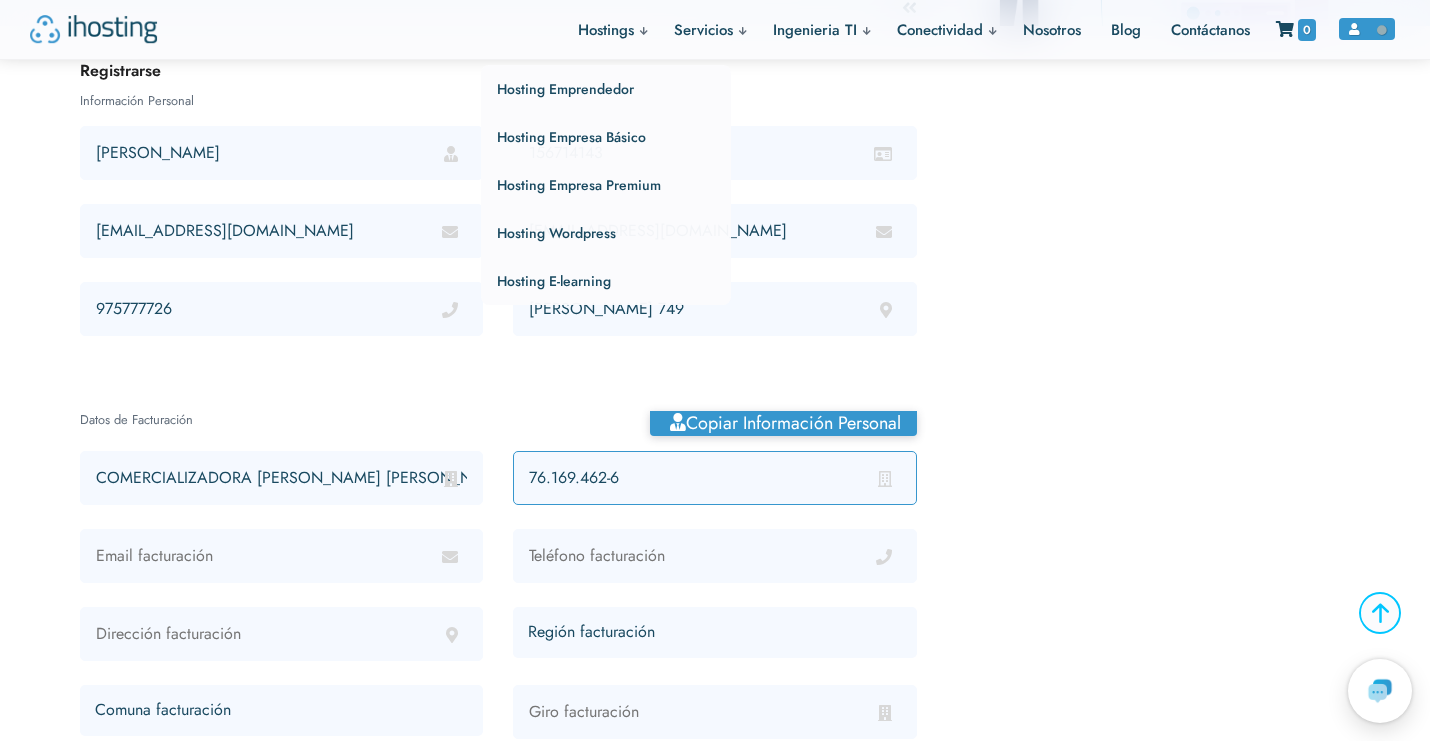 type on "76.169.462-6" 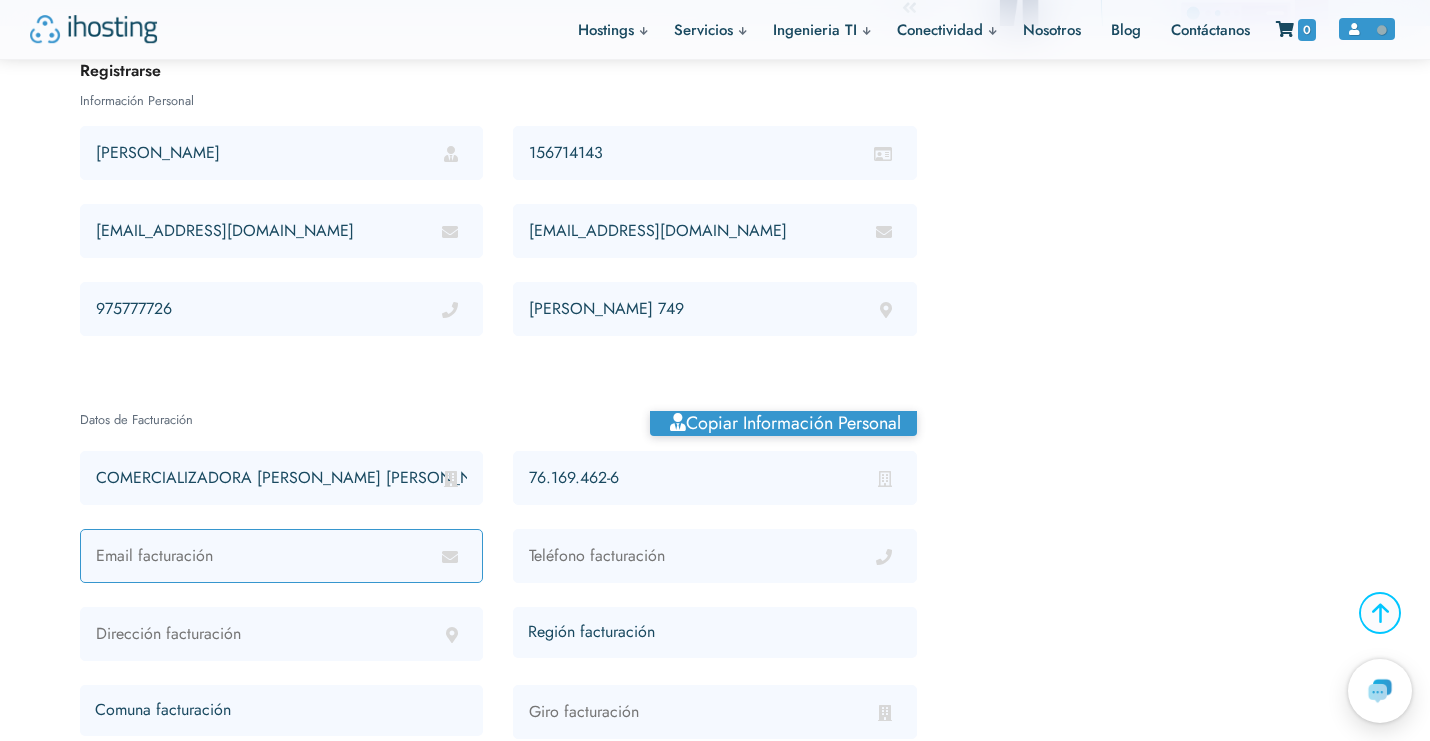 click at bounding box center (281, 556) 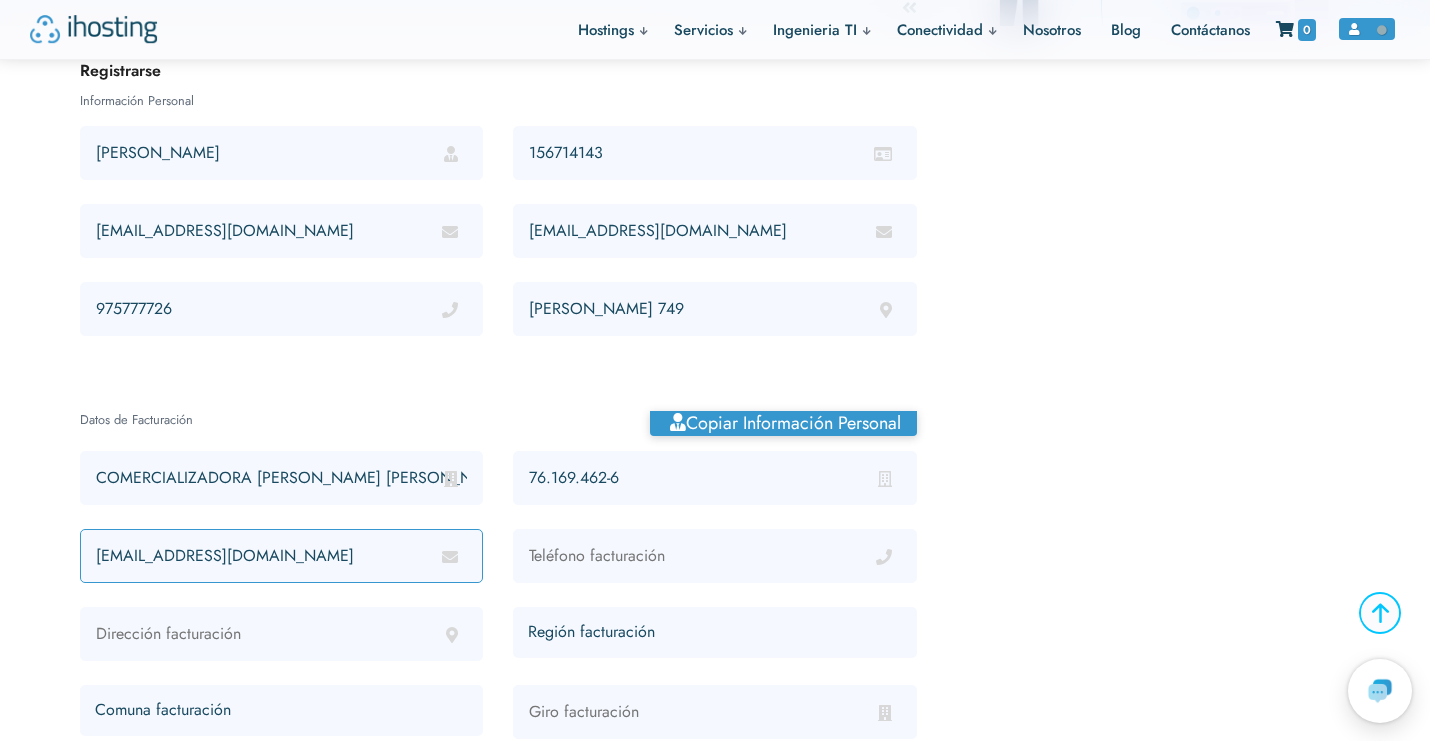 type on "talarconpuschmann@gmail.com" 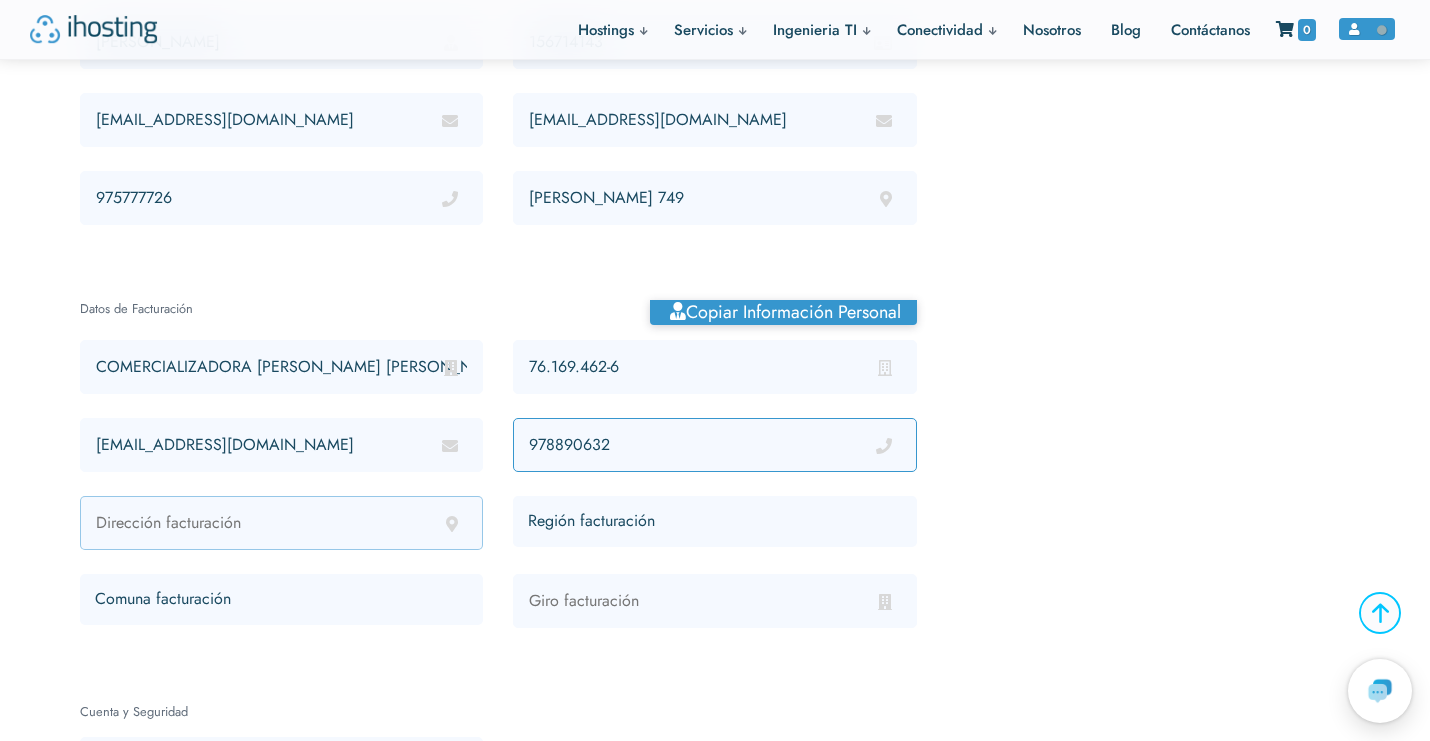 scroll, scrollTop: 357, scrollLeft: 0, axis: vertical 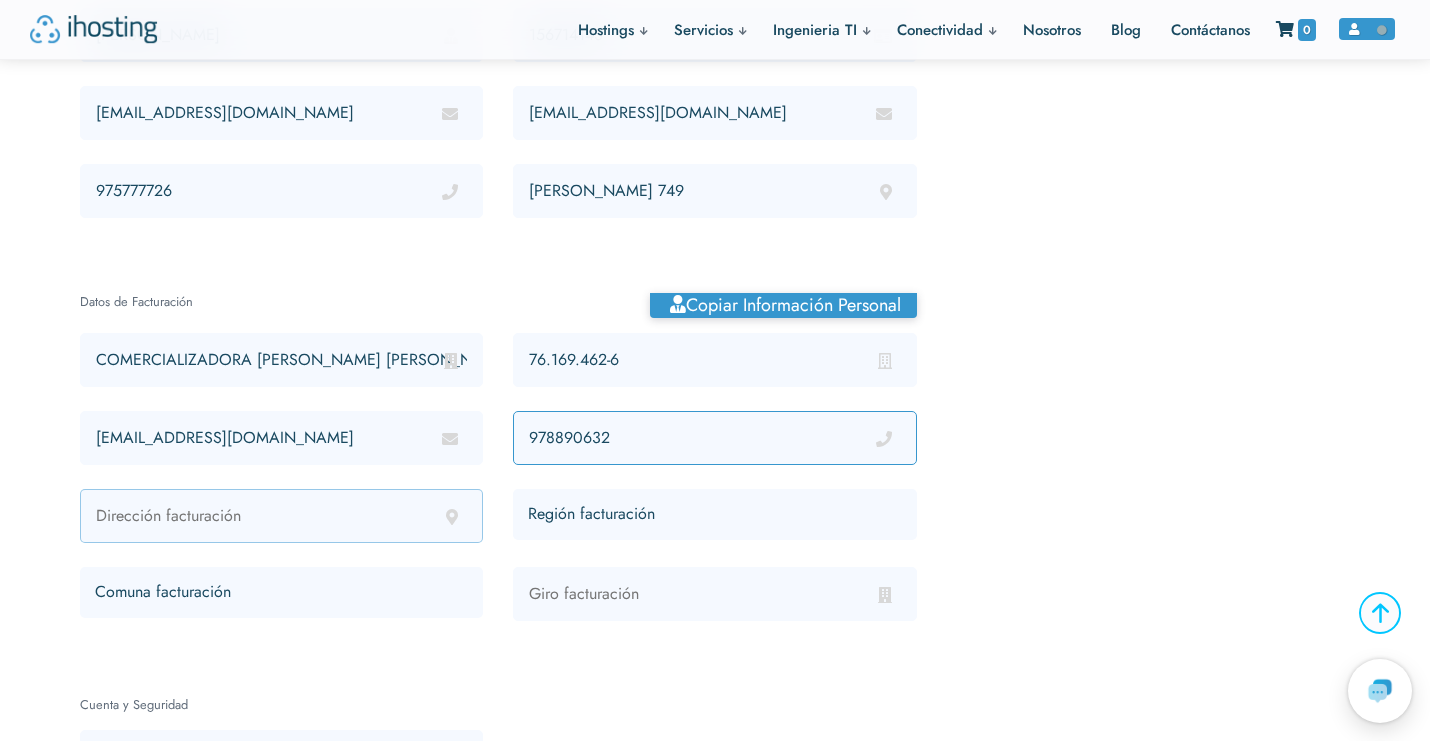 type on "978890632" 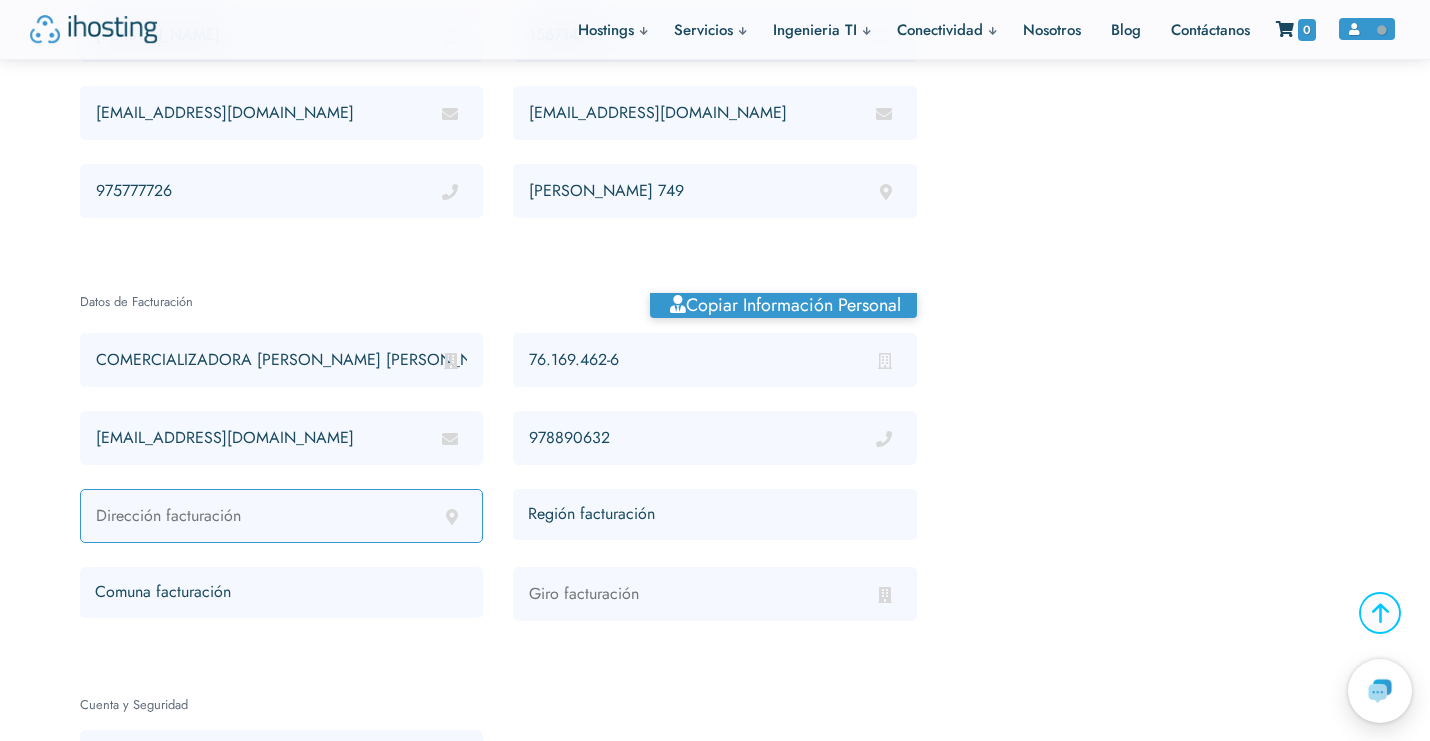 click at bounding box center (281, 516) 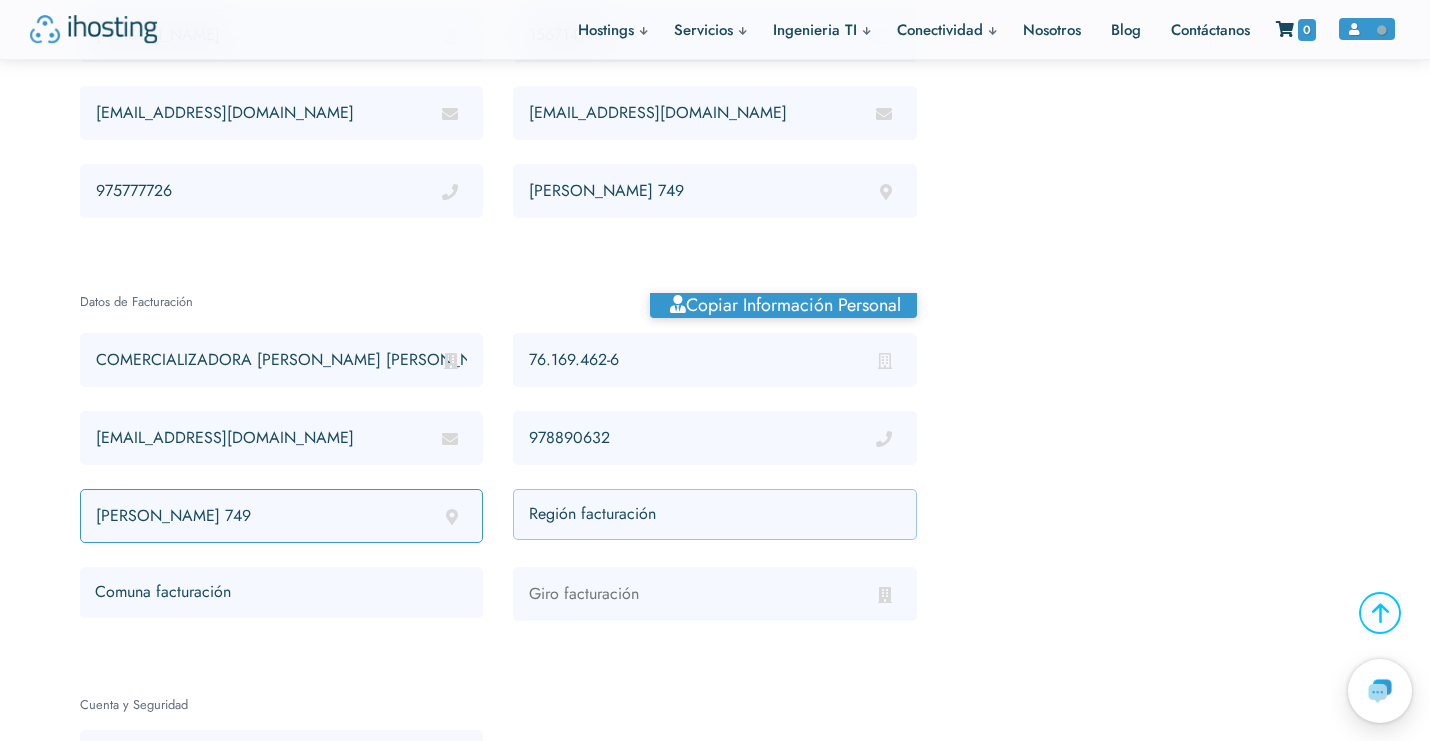 type on "SALAS 749" 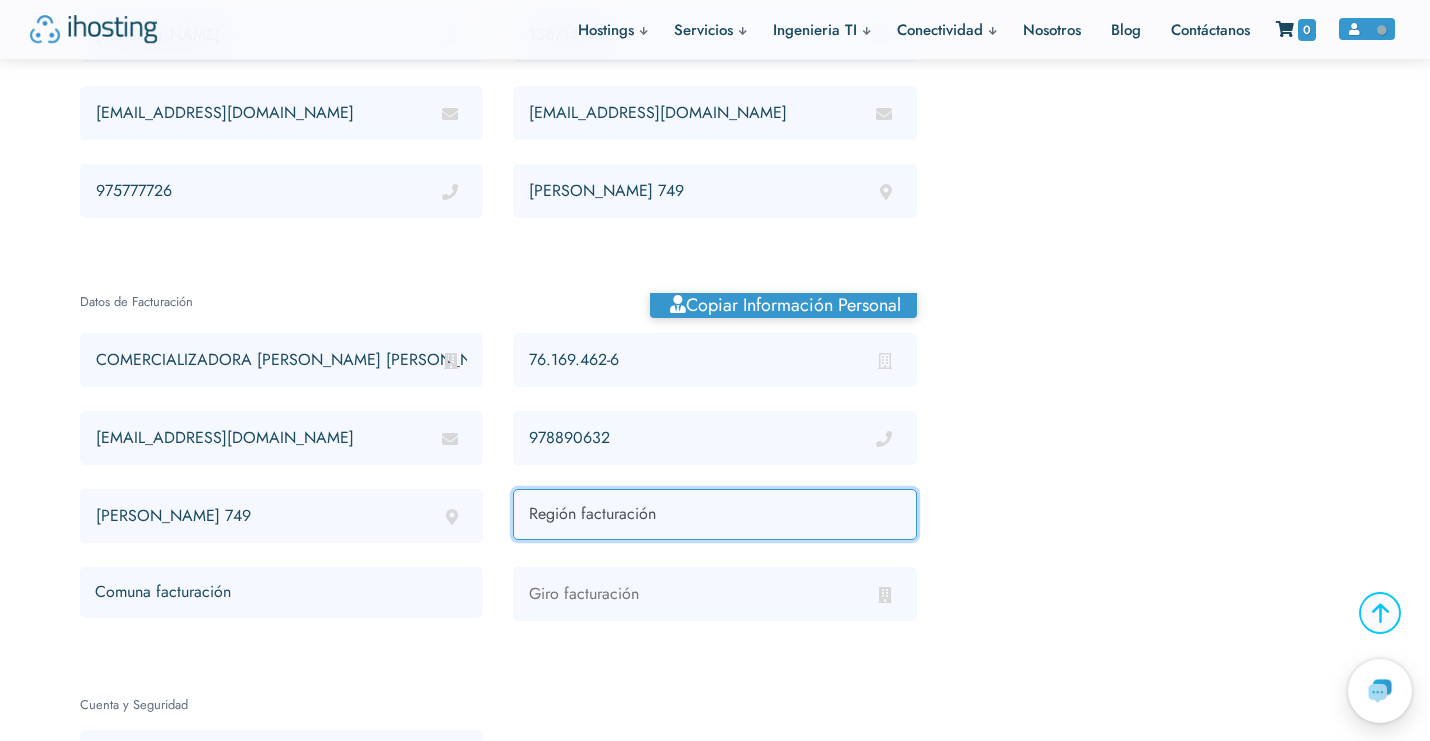 click on "Región facturación  Arica y Parinacota   Tarapacá   Antofagasta   Atacama   Coquimbo   Valparaíso   Región del Libertador Gral. Bernardo O’Higgins   Región del Maule   Región del Biobío   Región de la Araucanía   Región de Los Ríos   Región de Los Lagos   Región Aisén del Gral. Carlos Ibáñez del Campo   Región de Magallanes y de la Antártica Chilena   Región Metropolitana de Santiago" at bounding box center [714, 514] 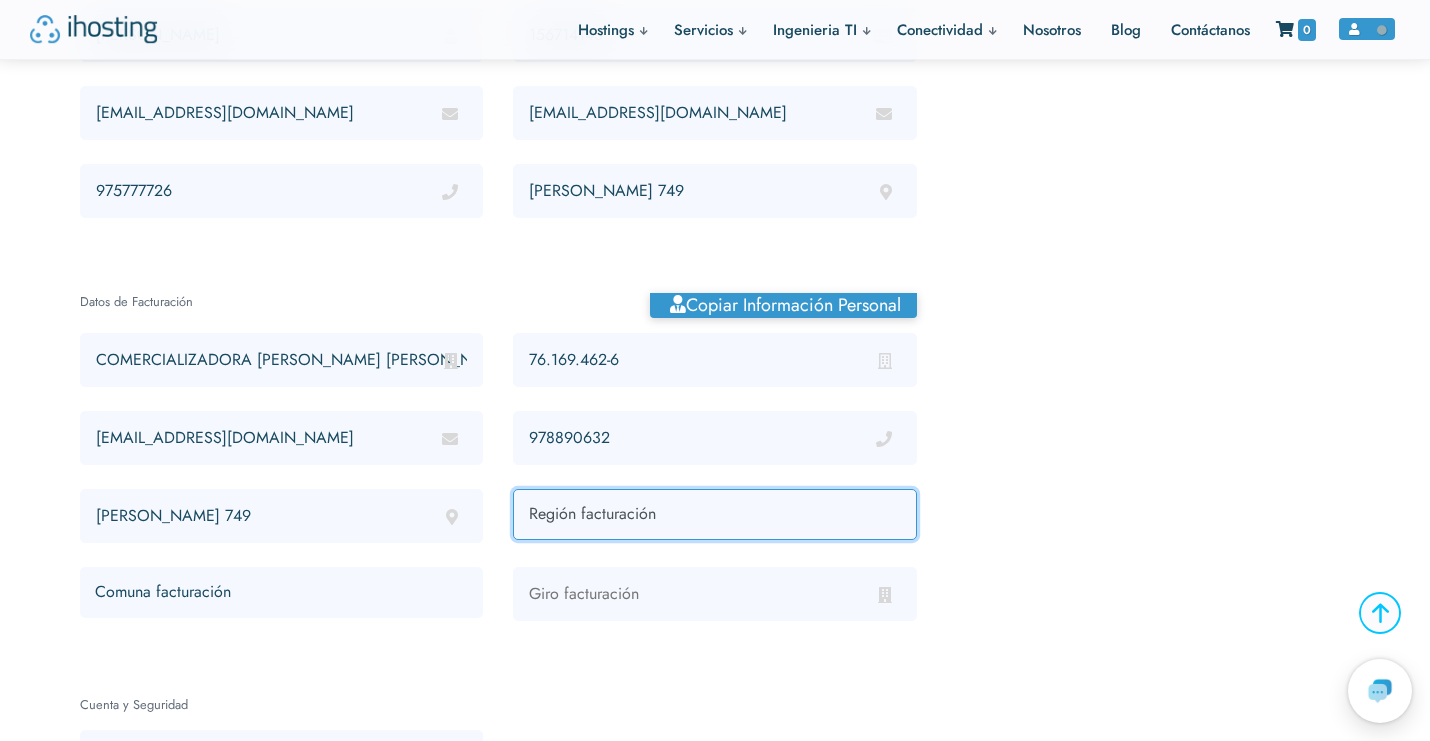 select on "Región del Biobío" 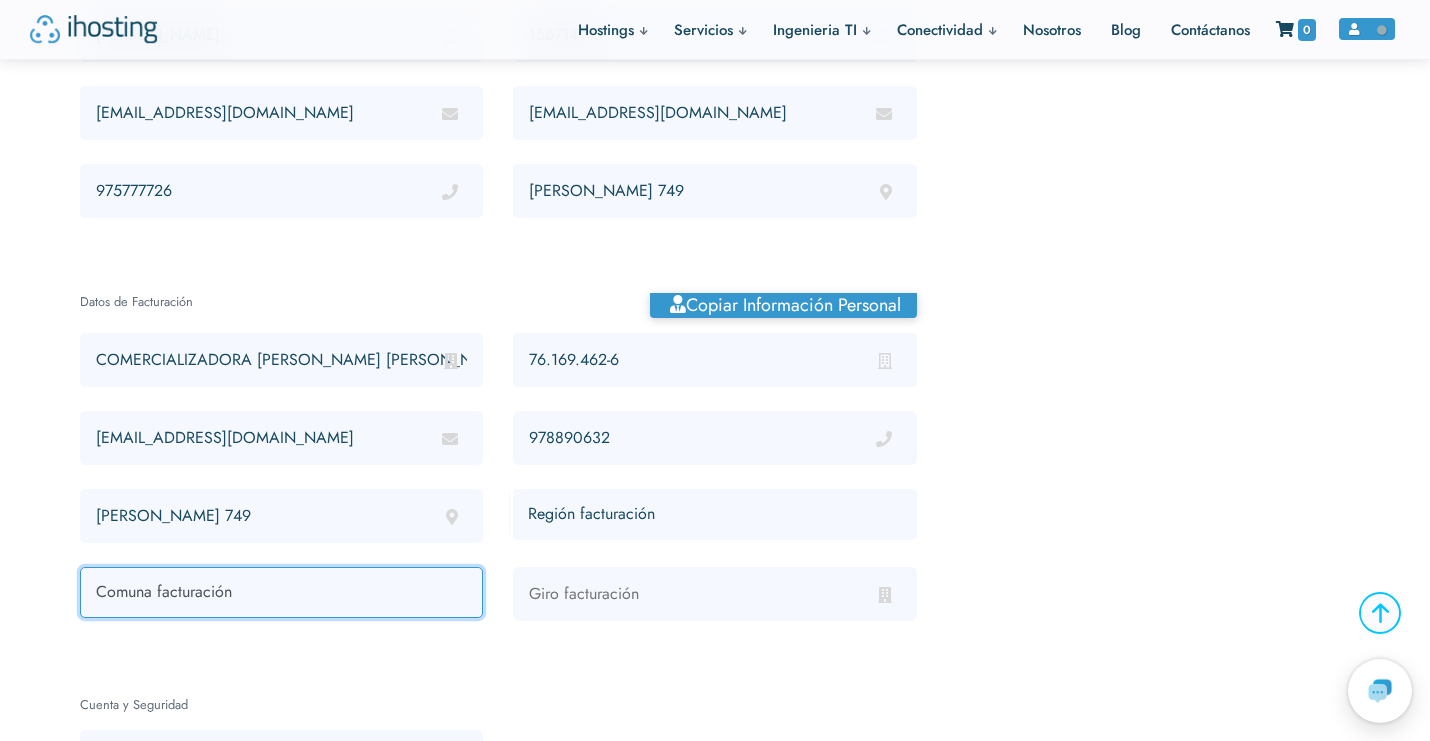 click on "Comuna facturación  Concepción   Coronel   Chiguayante   Florida   Hualqui   Lota   Penco   San Pedro de la Paz   Santa Juana   Talcahuano   Tomé   Hualpén   Lebu   Arauco   Cañete   Contulmo   Curanilahue   Los Álamos   Tirúa   Los Ángeles   Antuco   Cabrero   Laja   Mulchén   Nacimiento   Negrete   Quilaco   Quilleco   San Rosendo   Santa Bárbara   Tucapel   Yumbel   Alto Biobío   Chillán   Bulnes   Cobquecura   Coelemu   Coihueco   Chillán Viejo   El Carmen   Ninhue   Ñiquén   Pemuco   Pinto   Portezuelo   Quillón   Quirihue   Ránquil   San Carlos   San Fabián   San Ignacio   San Nicolás   Treguaco   Yungay" at bounding box center [281, 592] 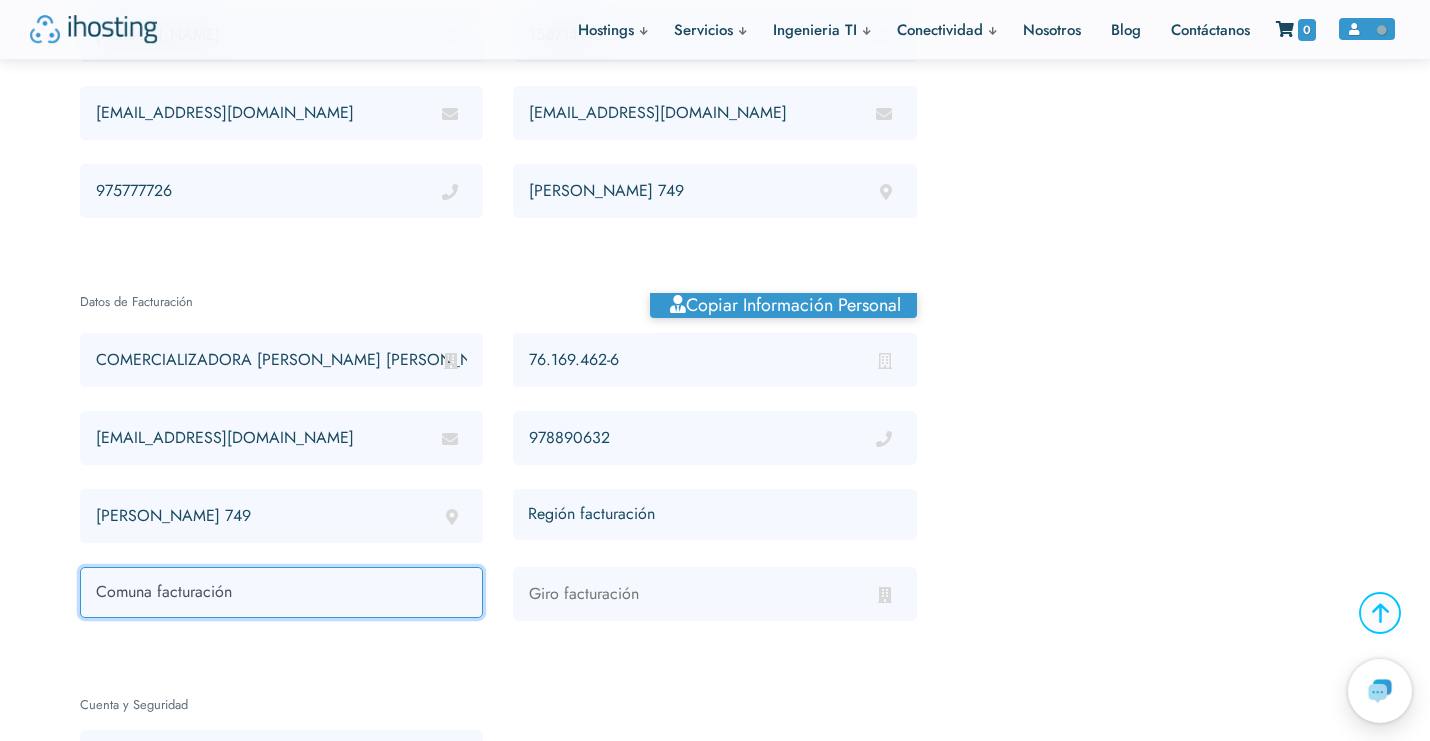 select on "Concepción" 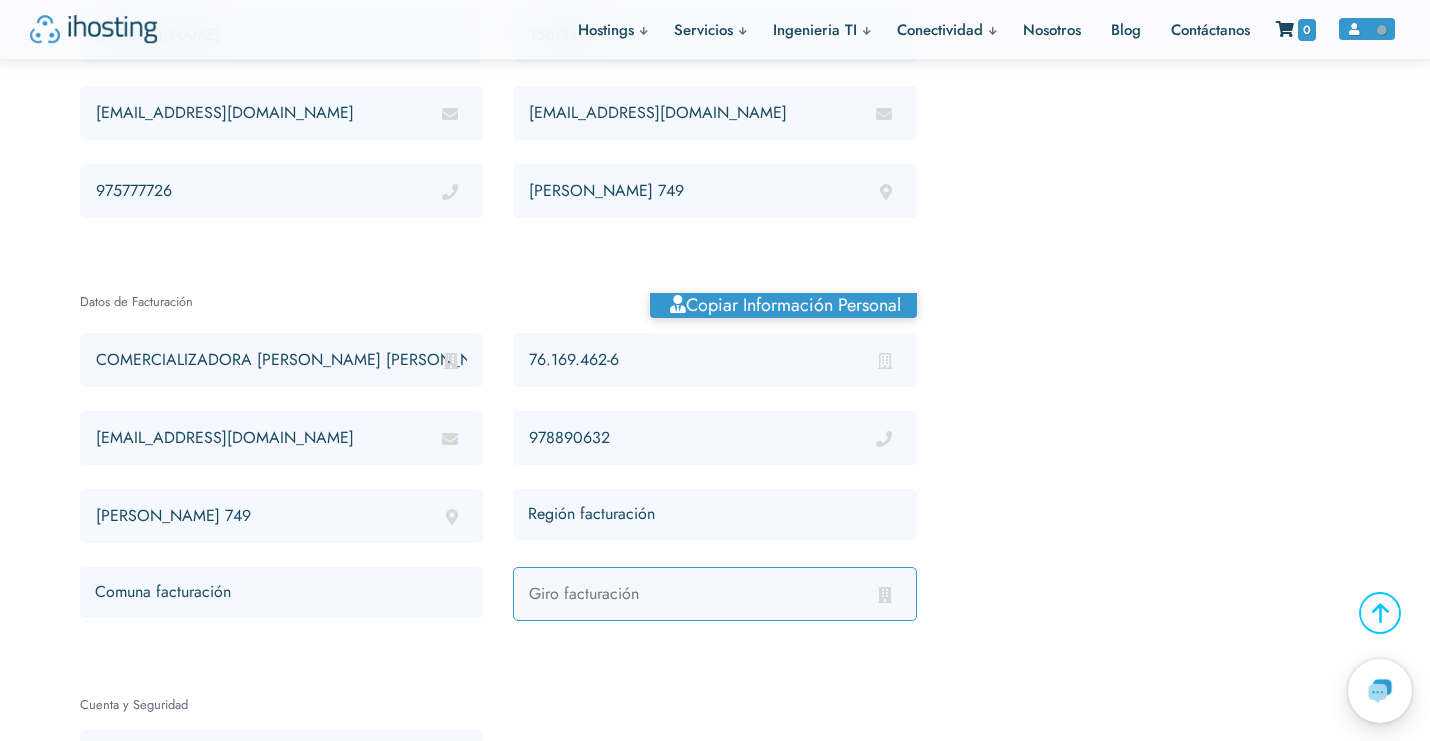 click at bounding box center (714, 594) 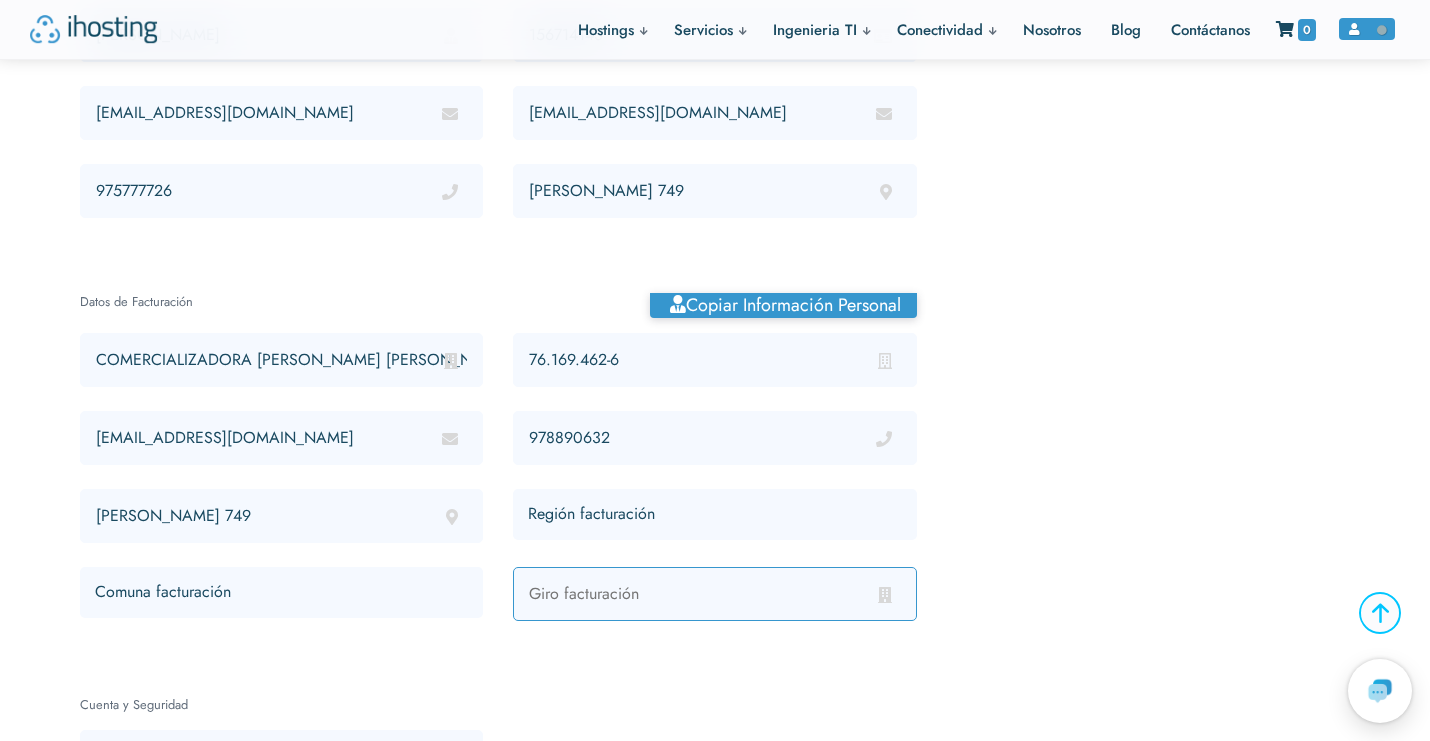 paste on "VENTA DE PARTES, PIEZAS Y ACCESORIOS DE" 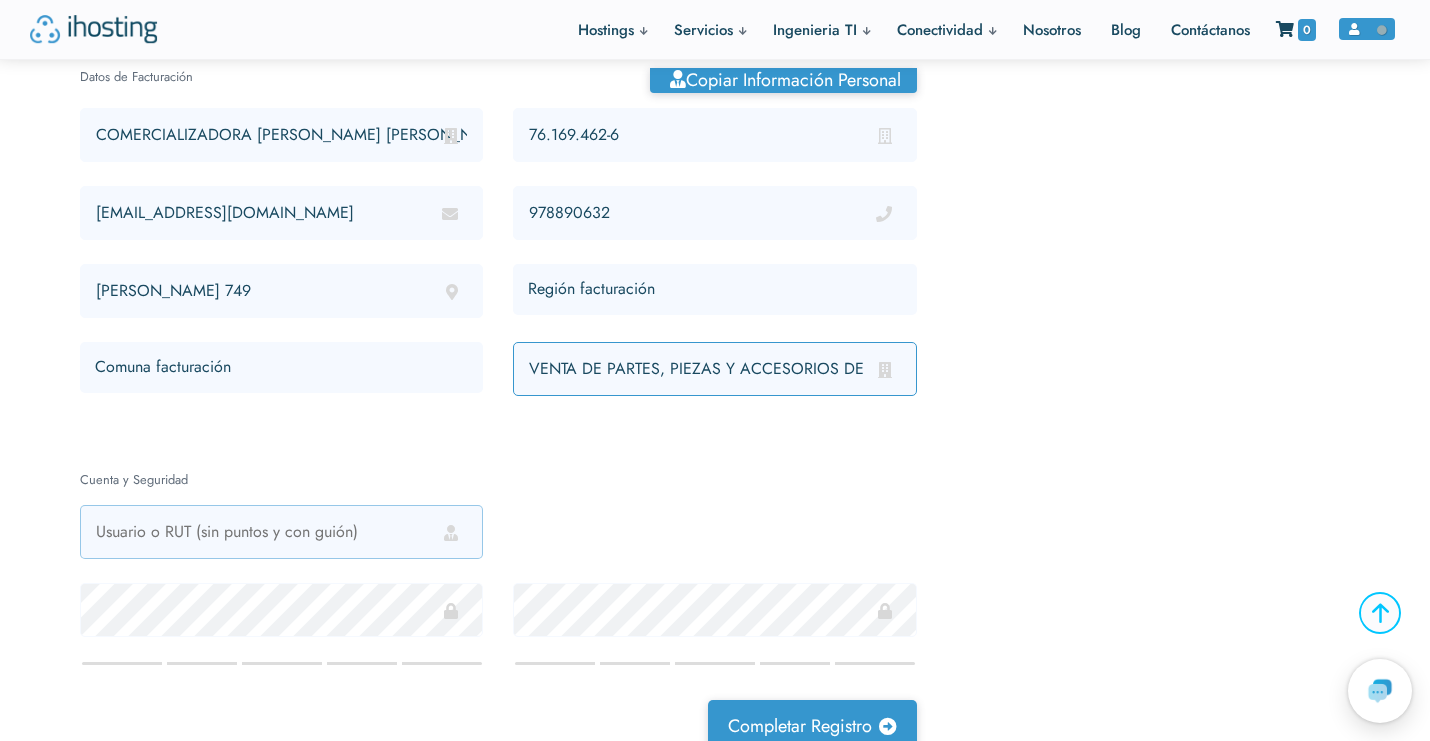 scroll, scrollTop: 583, scrollLeft: 0, axis: vertical 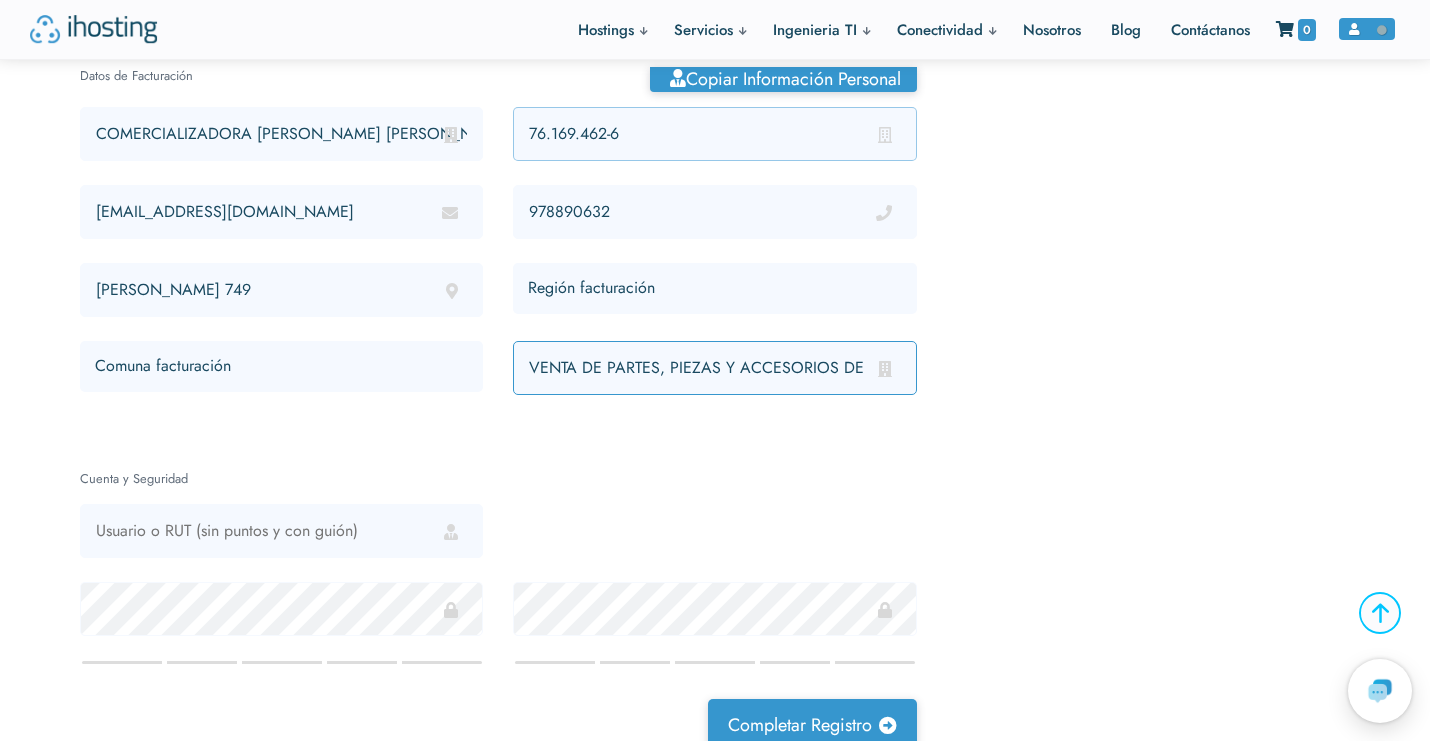 type on "VENTA DE PARTES, PIEZAS Y ACCESORIOS DE" 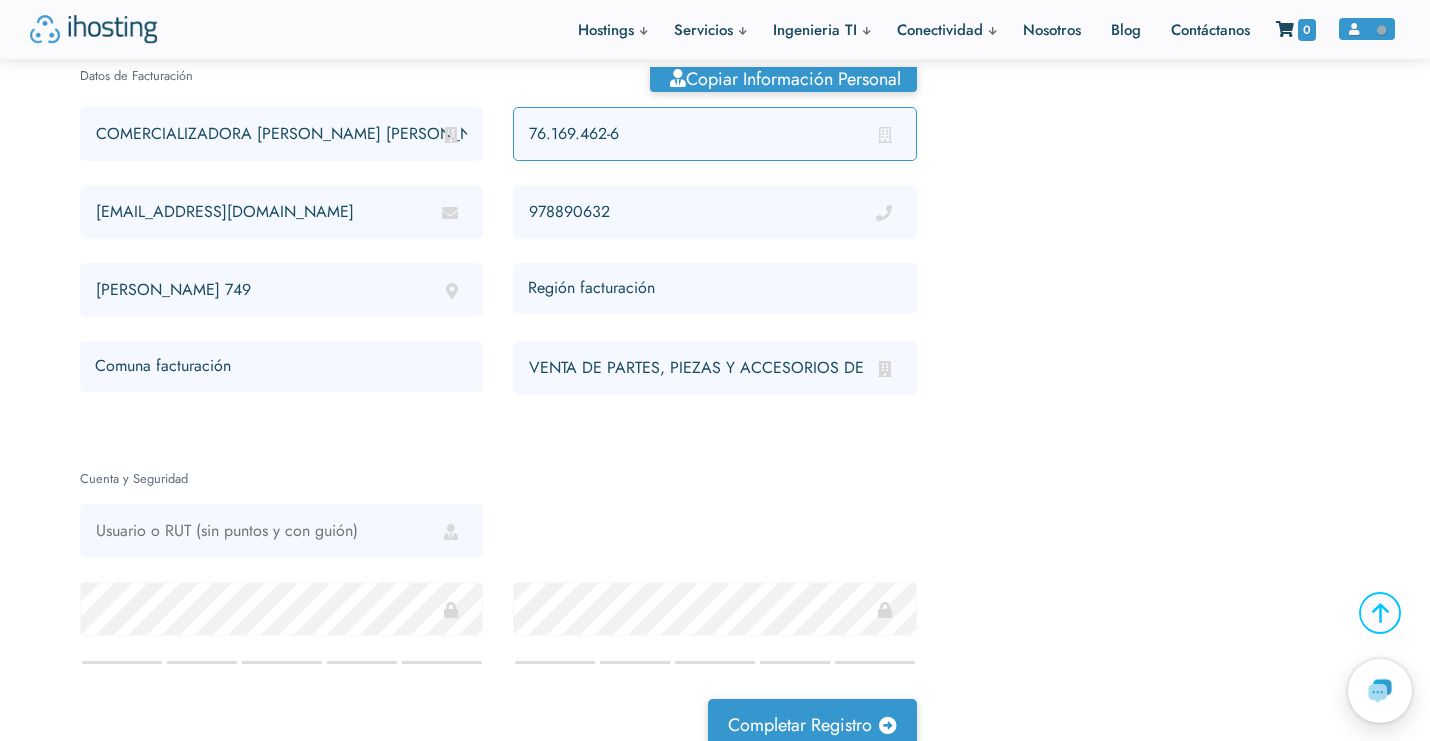 drag, startPoint x: 634, startPoint y: 129, endPoint x: 499, endPoint y: 128, distance: 135.00371 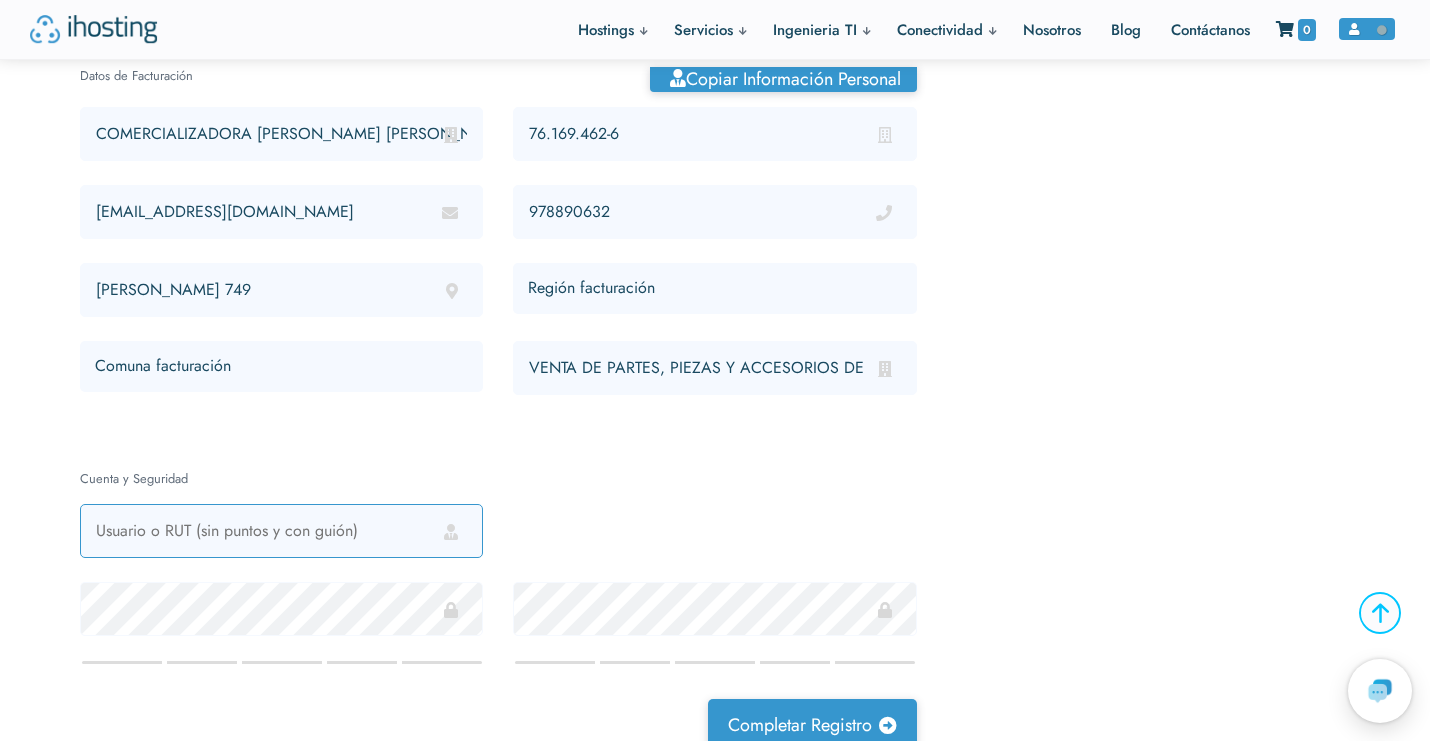click at bounding box center (281, 531) 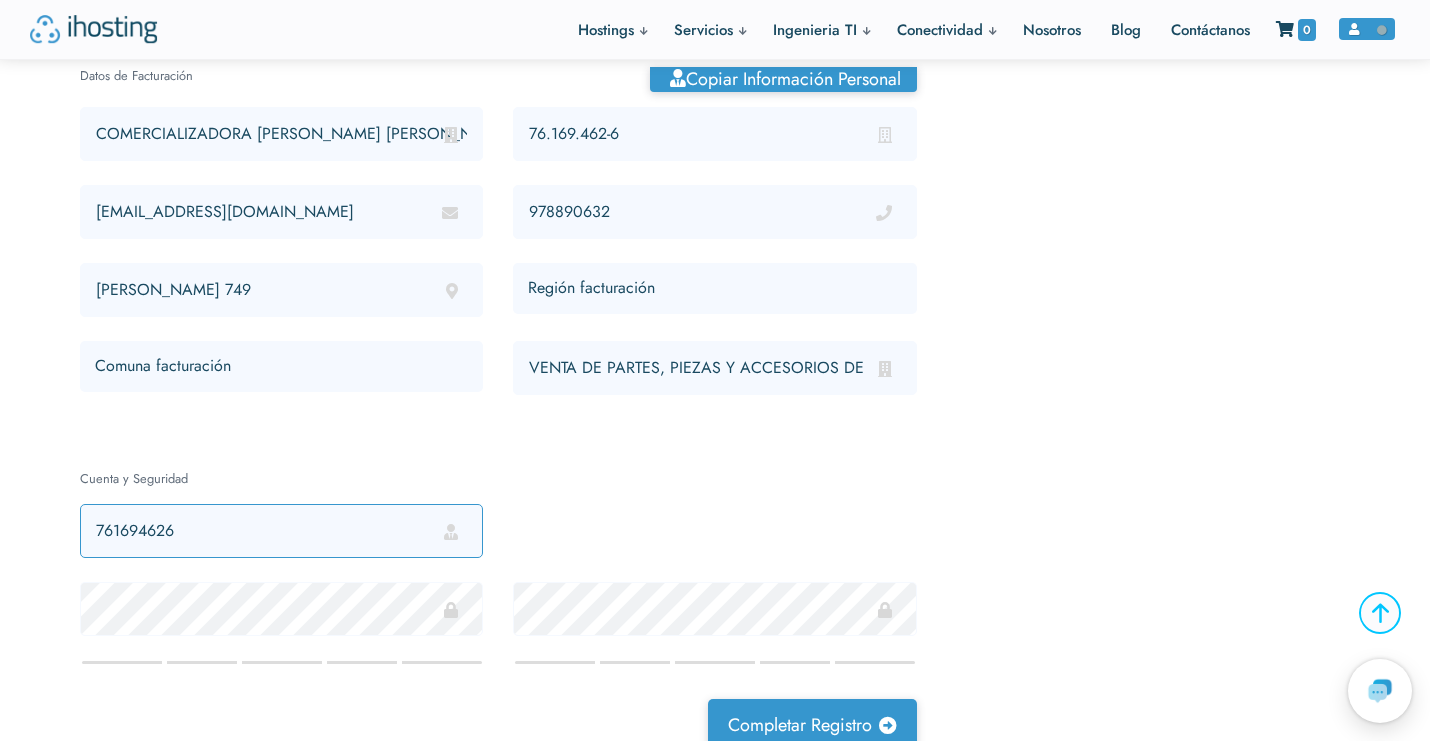 type on "761694626" 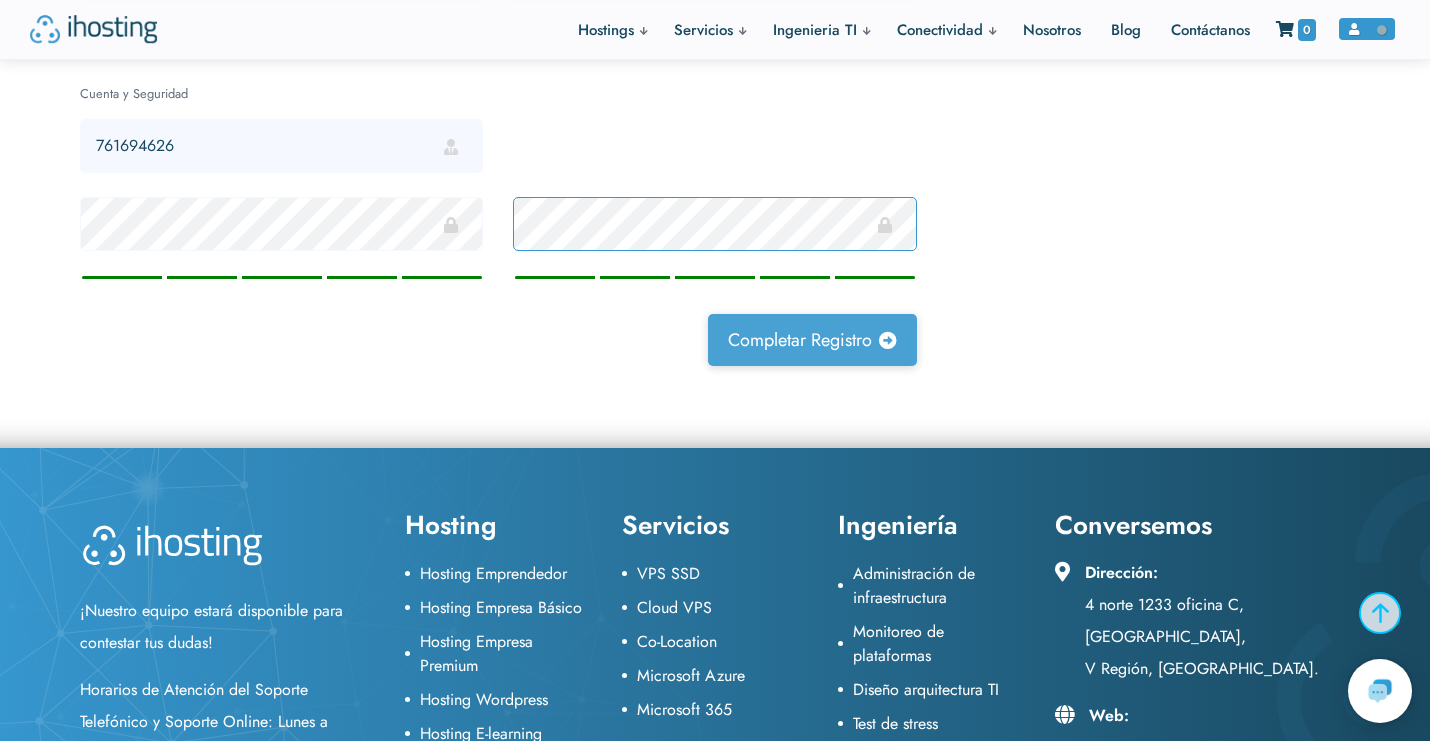 scroll, scrollTop: 971, scrollLeft: 0, axis: vertical 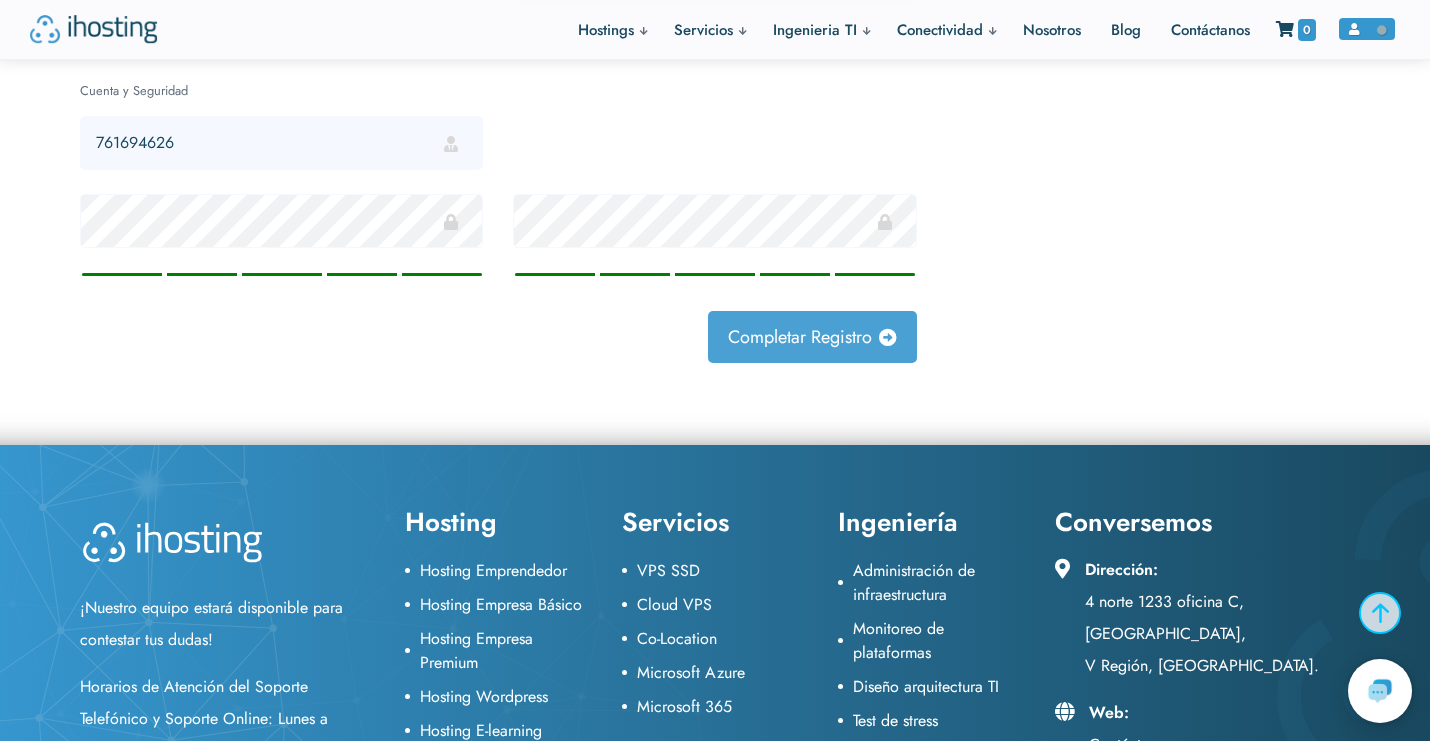 click on "Completar registro" at bounding box center [812, 337] 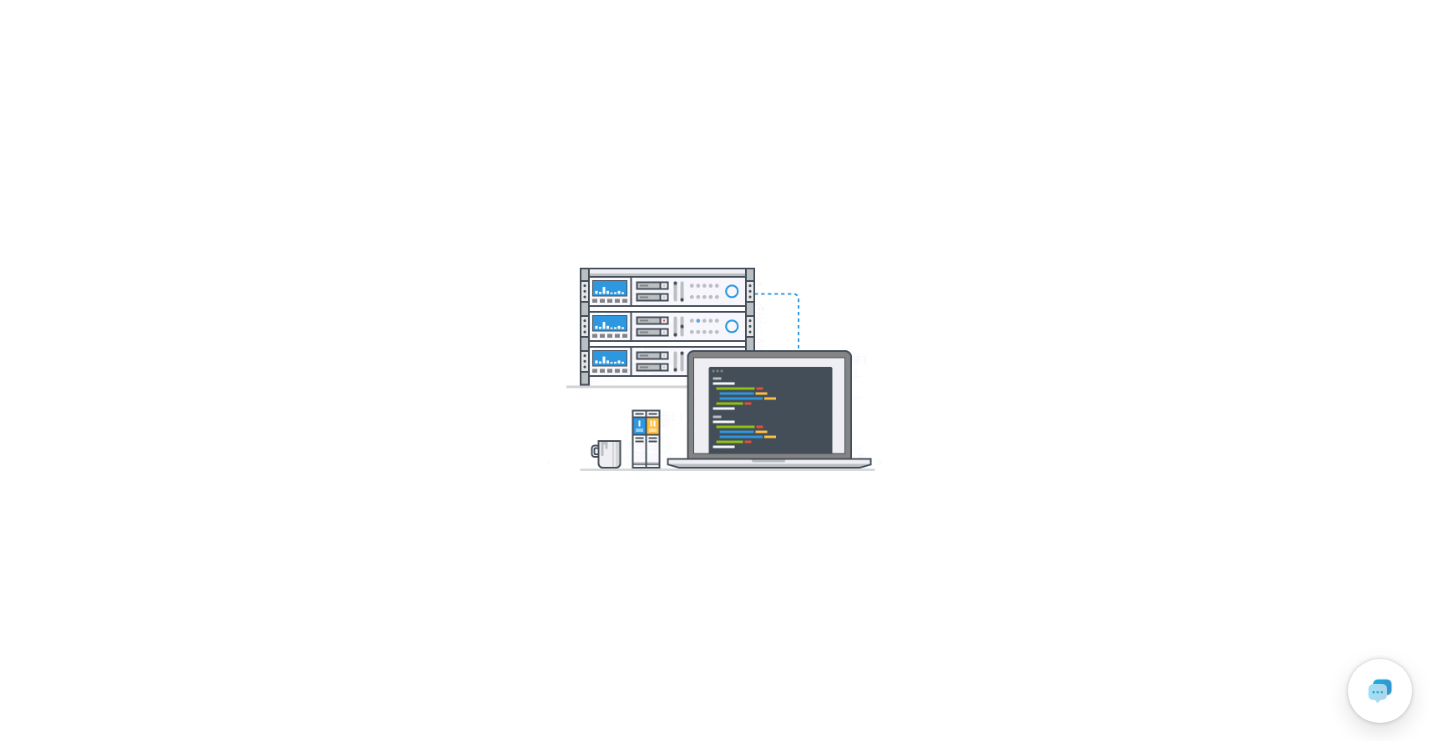 scroll, scrollTop: 0, scrollLeft: 0, axis: both 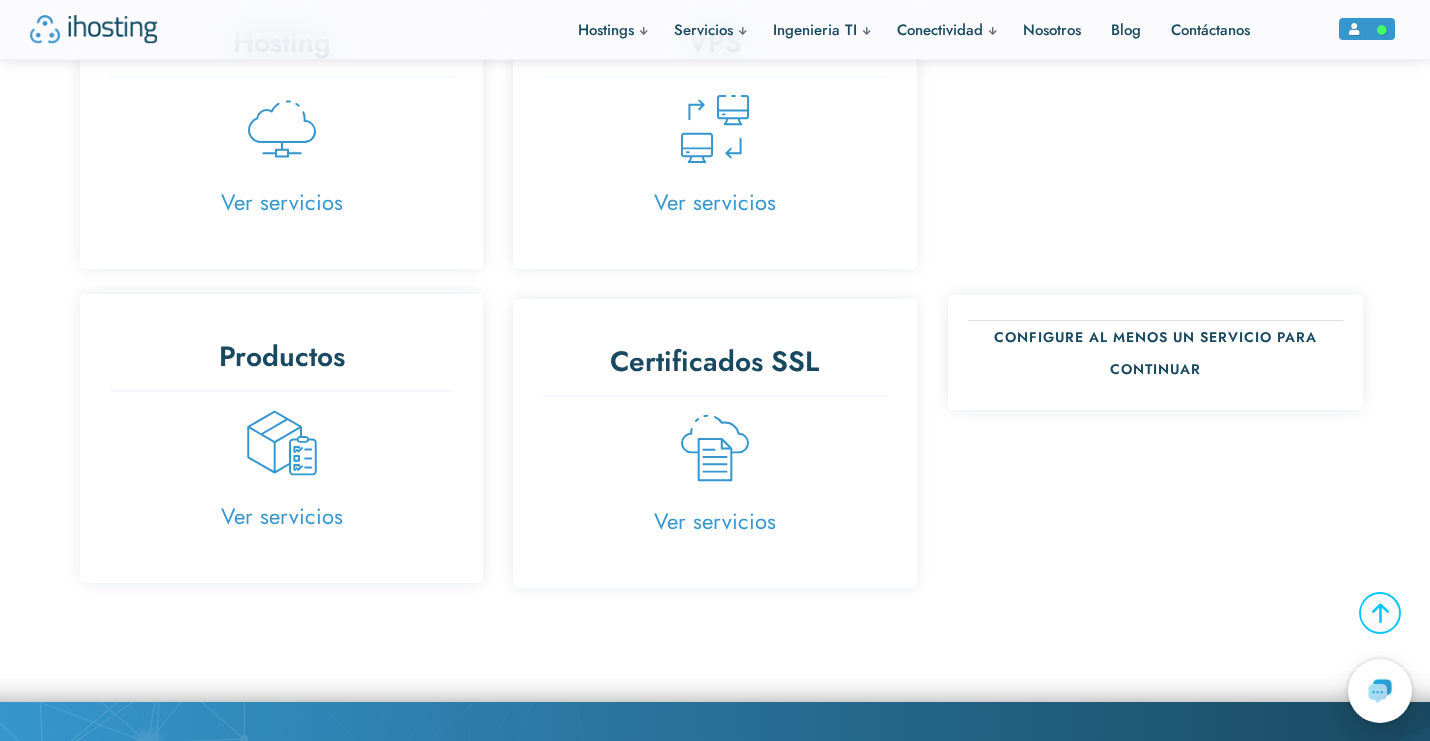 click on "Ver servicios" at bounding box center [282, 516] 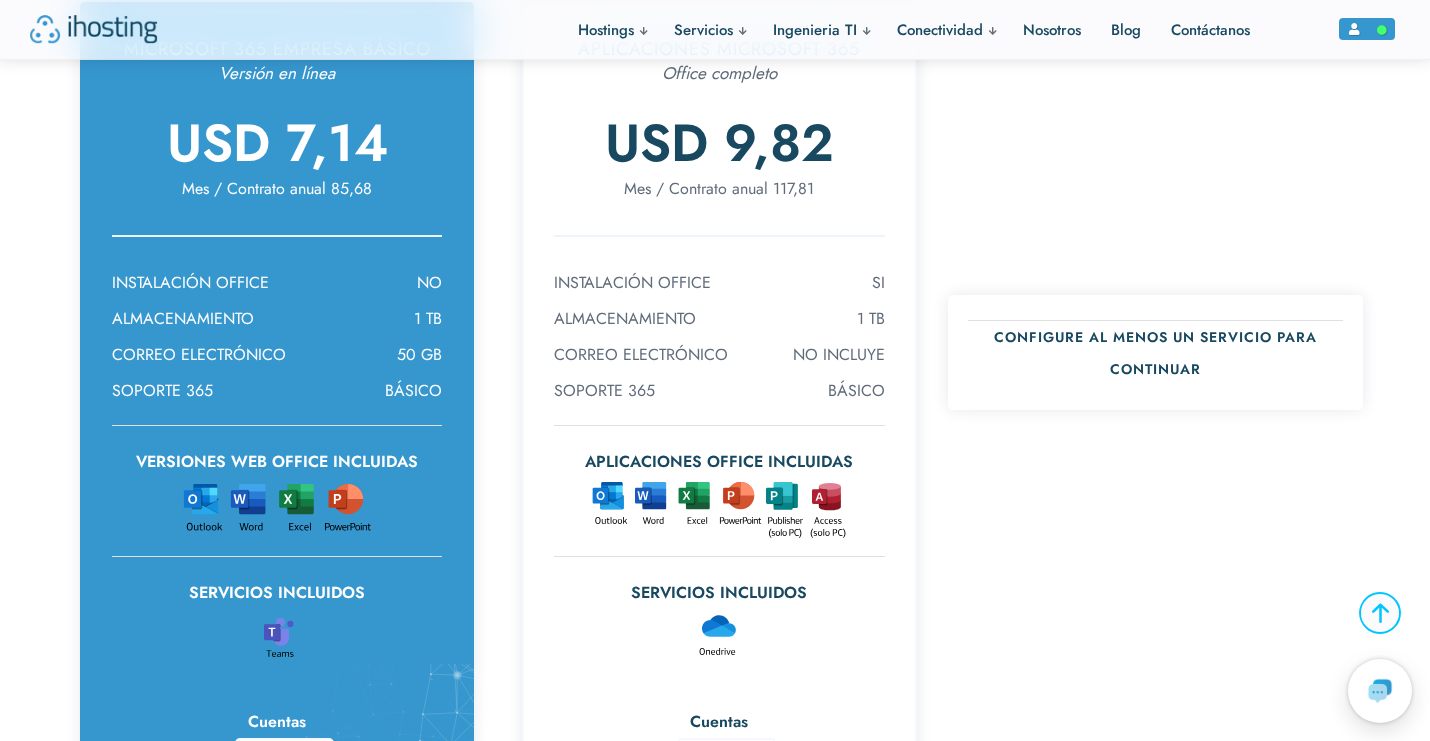 scroll, scrollTop: 0, scrollLeft: 0, axis: both 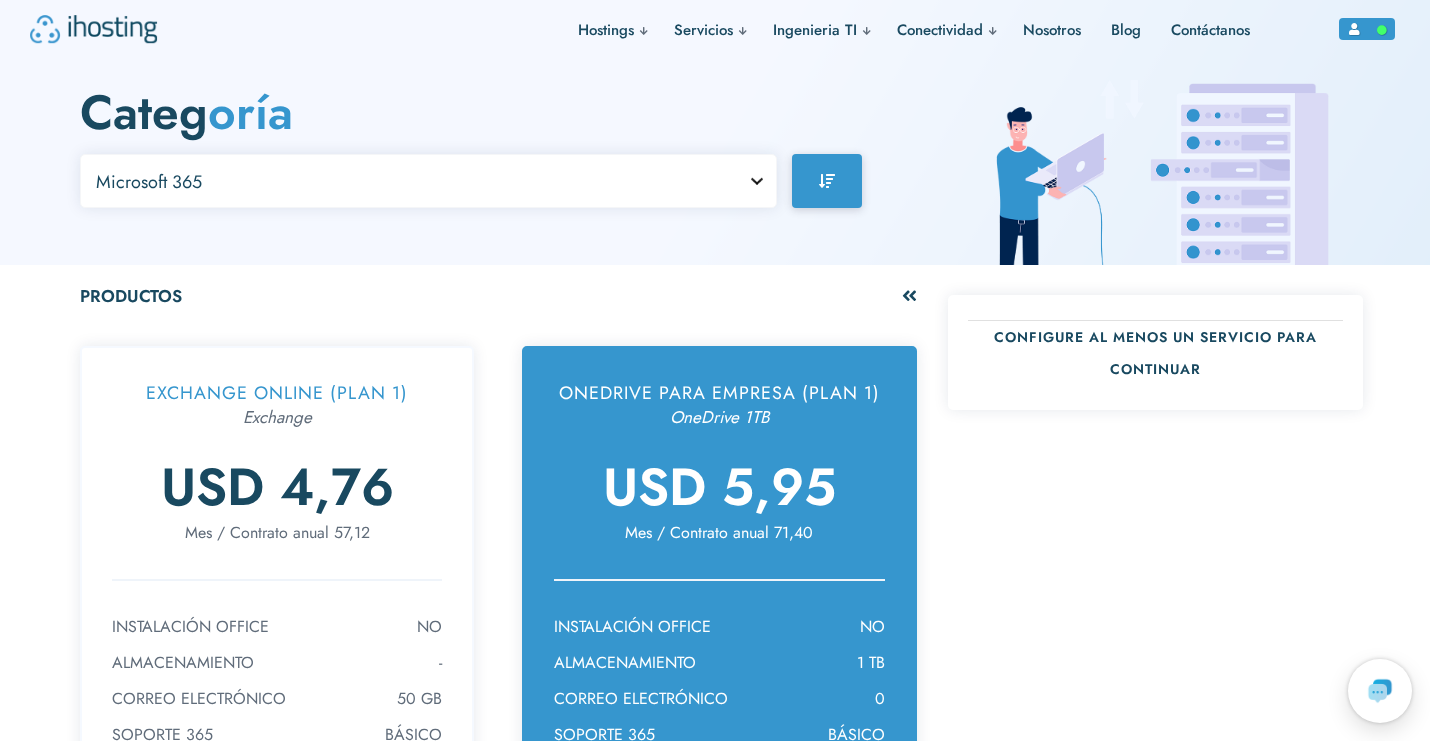 click at bounding box center [909, 295] 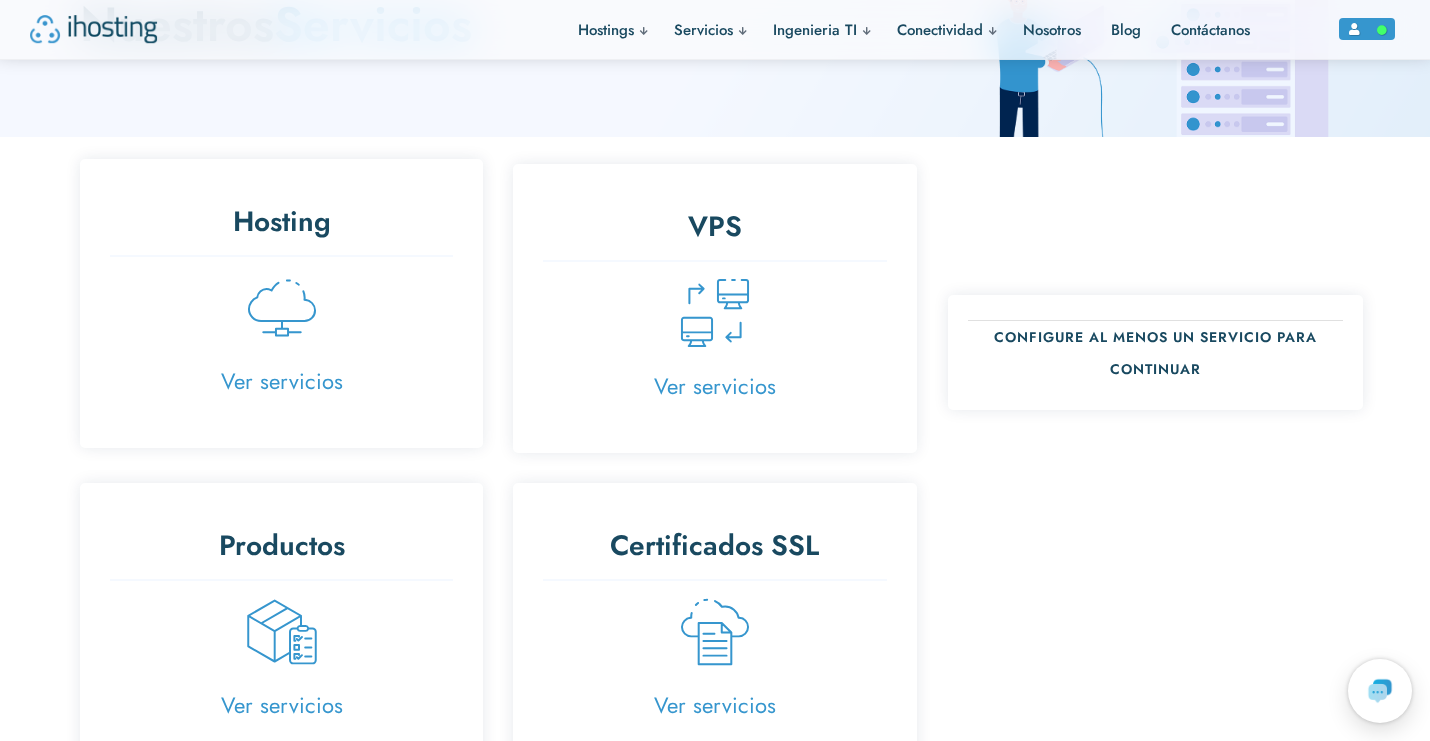 click on "Ver servicios" at bounding box center (282, 381) 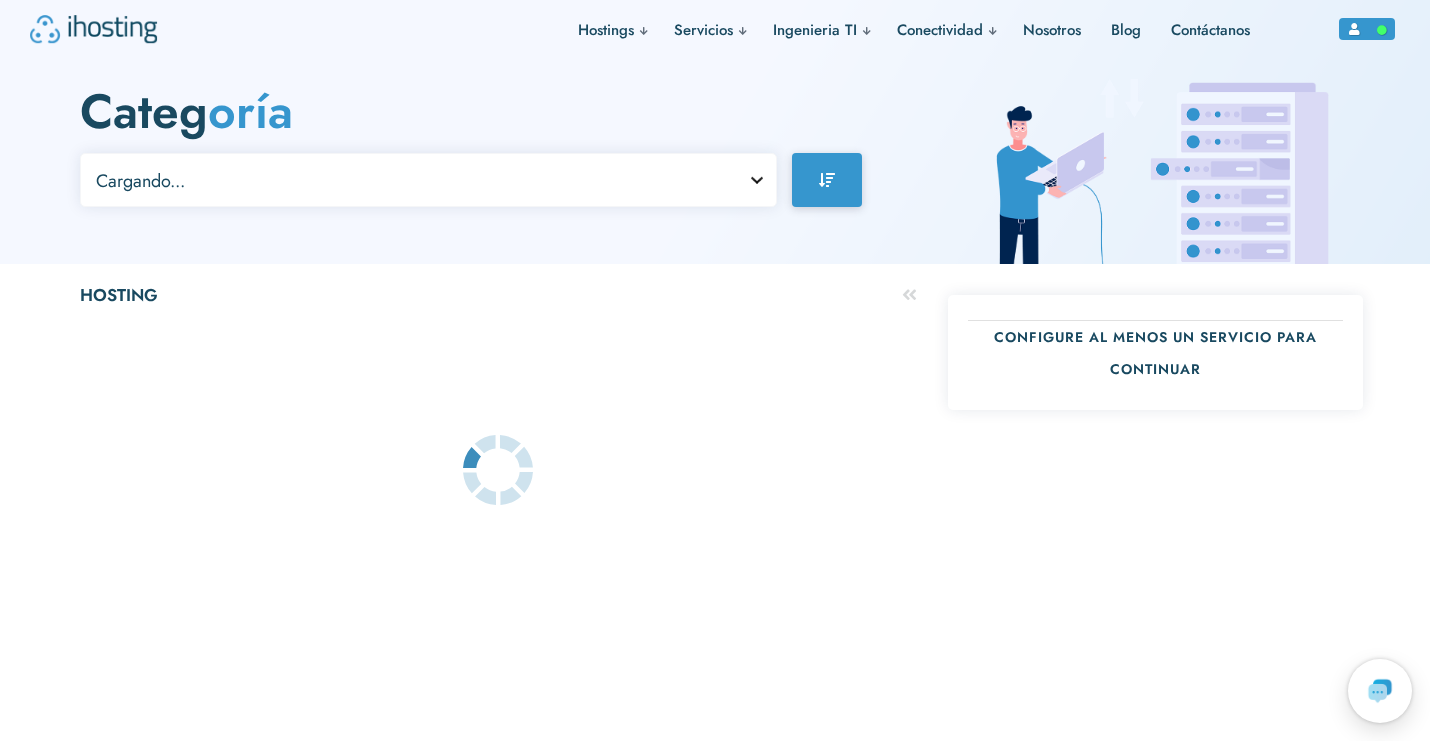 scroll, scrollTop: 0, scrollLeft: 0, axis: both 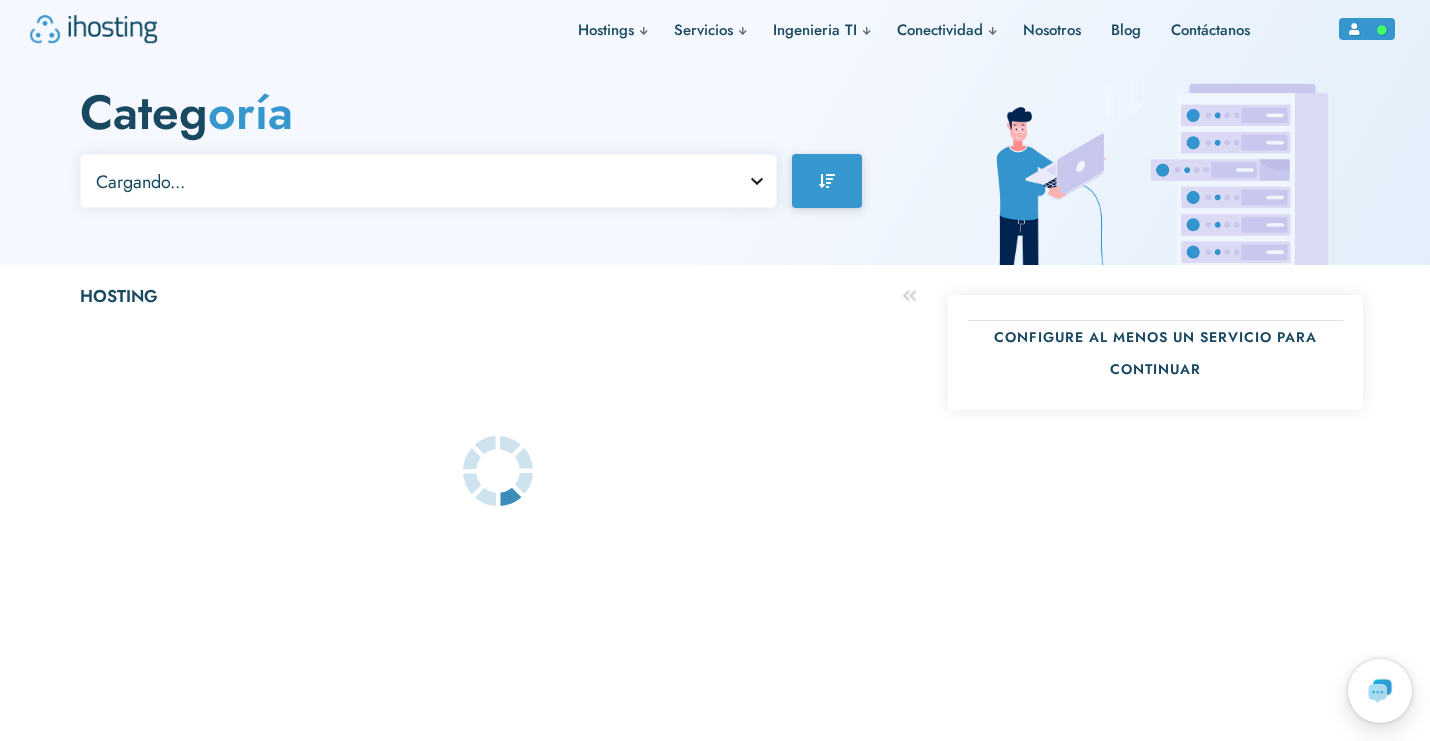 select on "[object Object]" 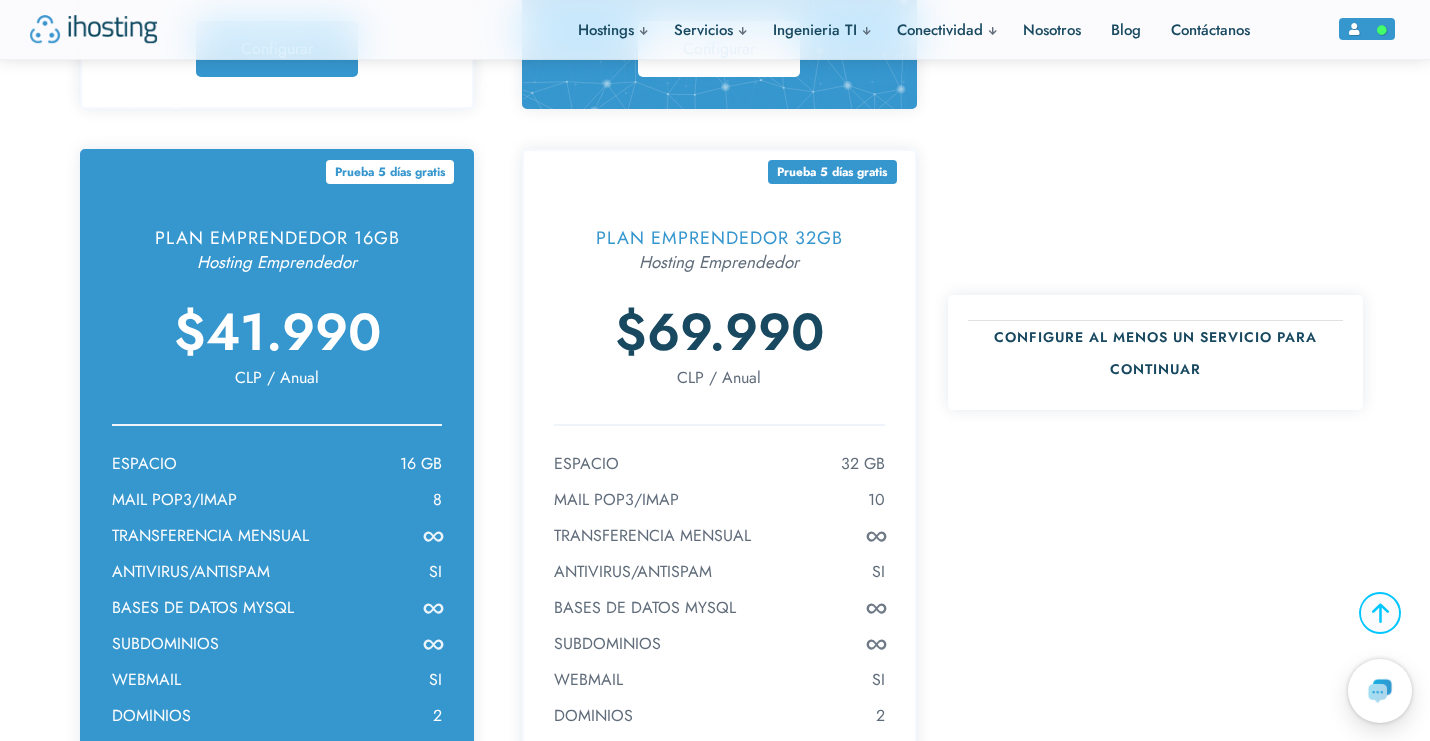 scroll, scrollTop: 0, scrollLeft: 0, axis: both 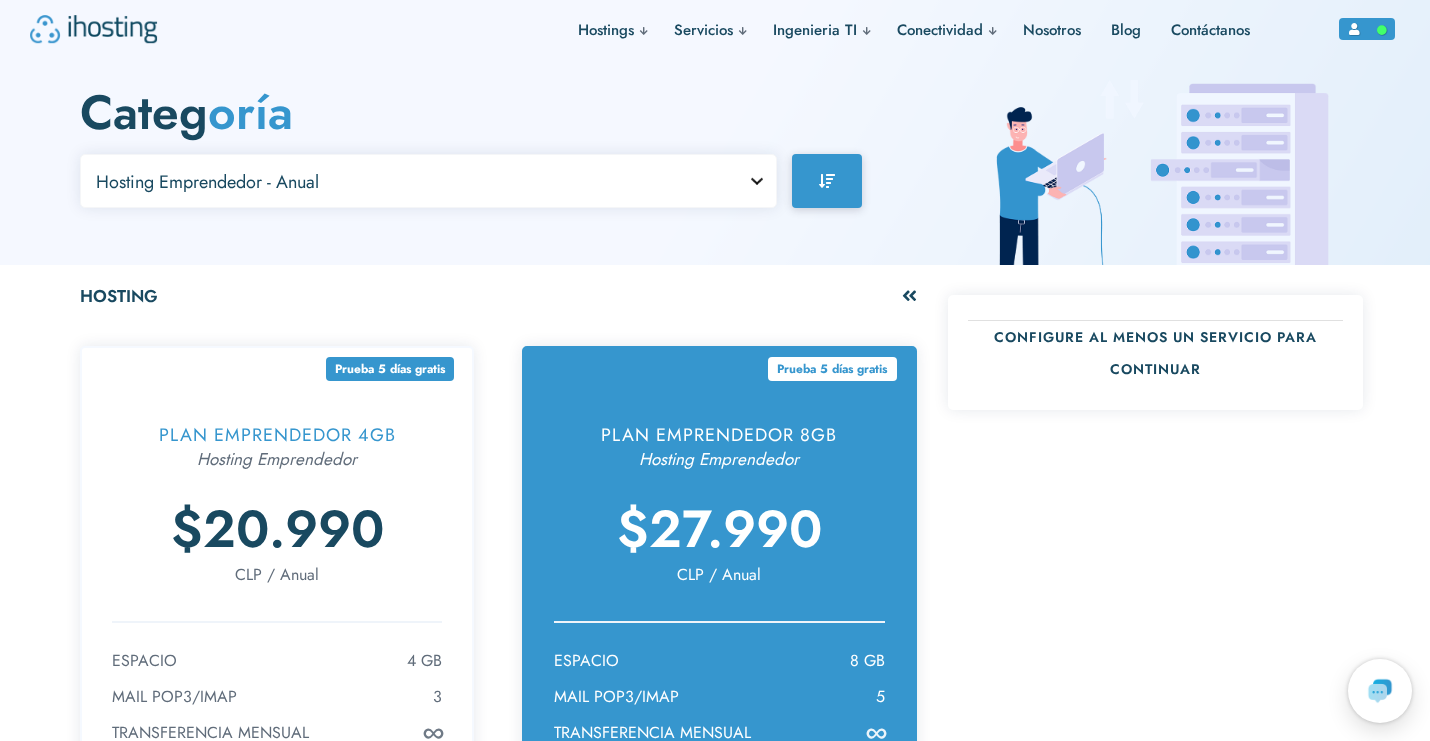 click at bounding box center (1372, 29) 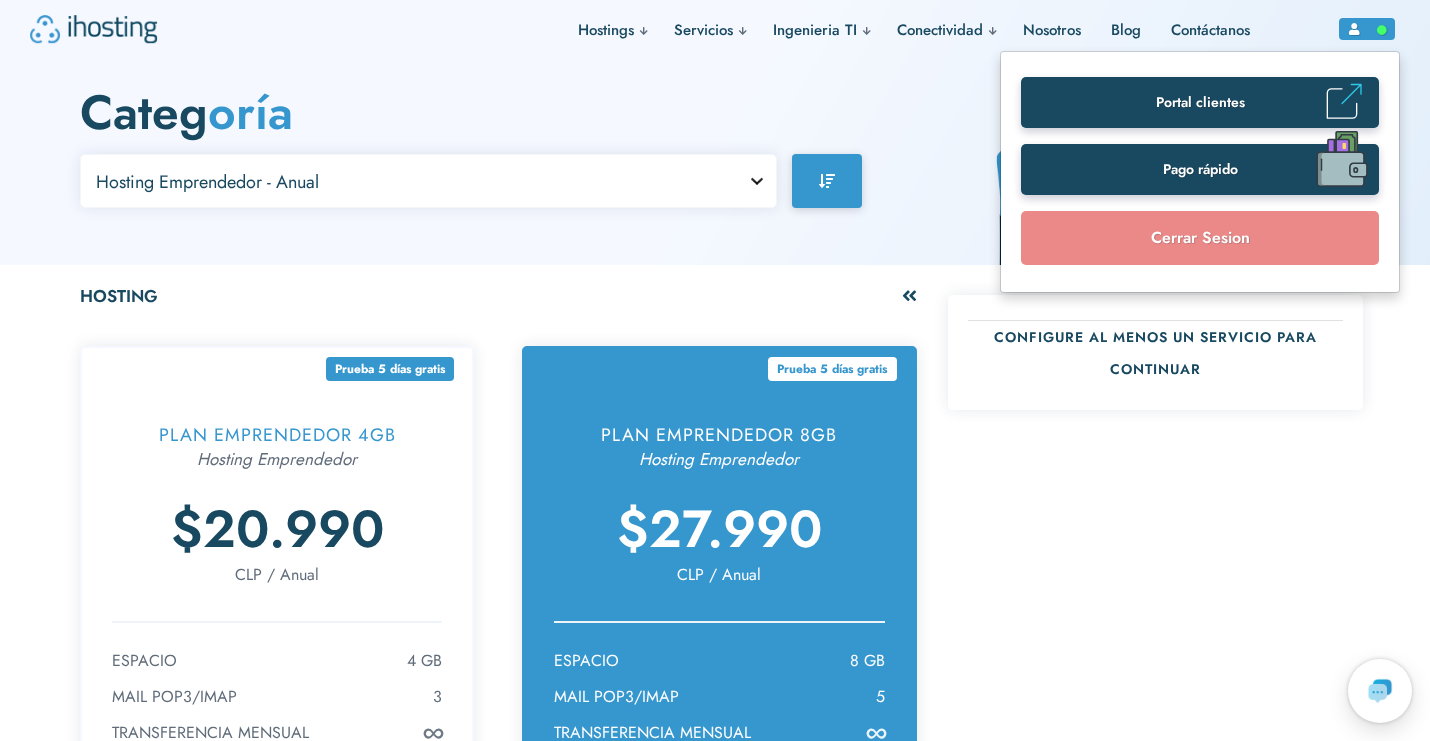 click on "Cerrar sesion" at bounding box center (1200, 238) 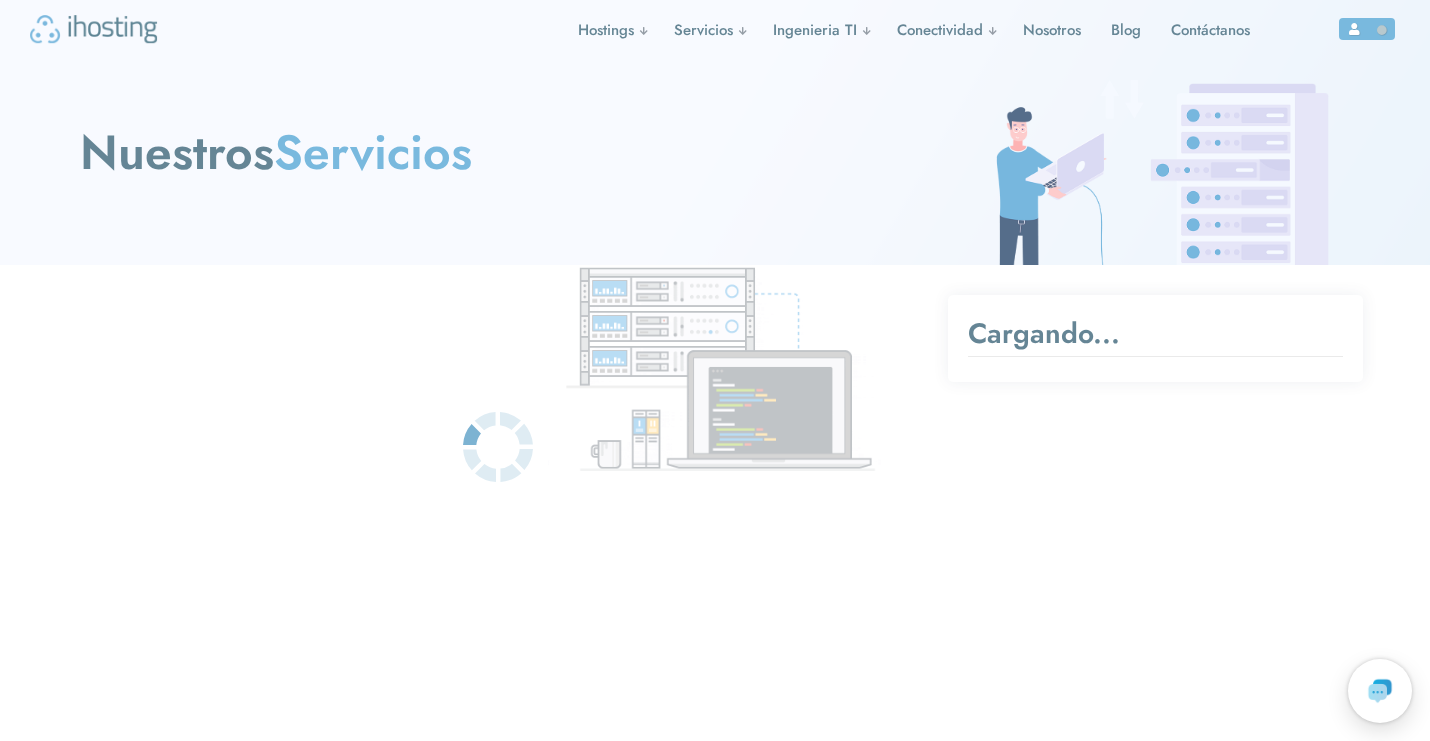 scroll, scrollTop: 0, scrollLeft: 0, axis: both 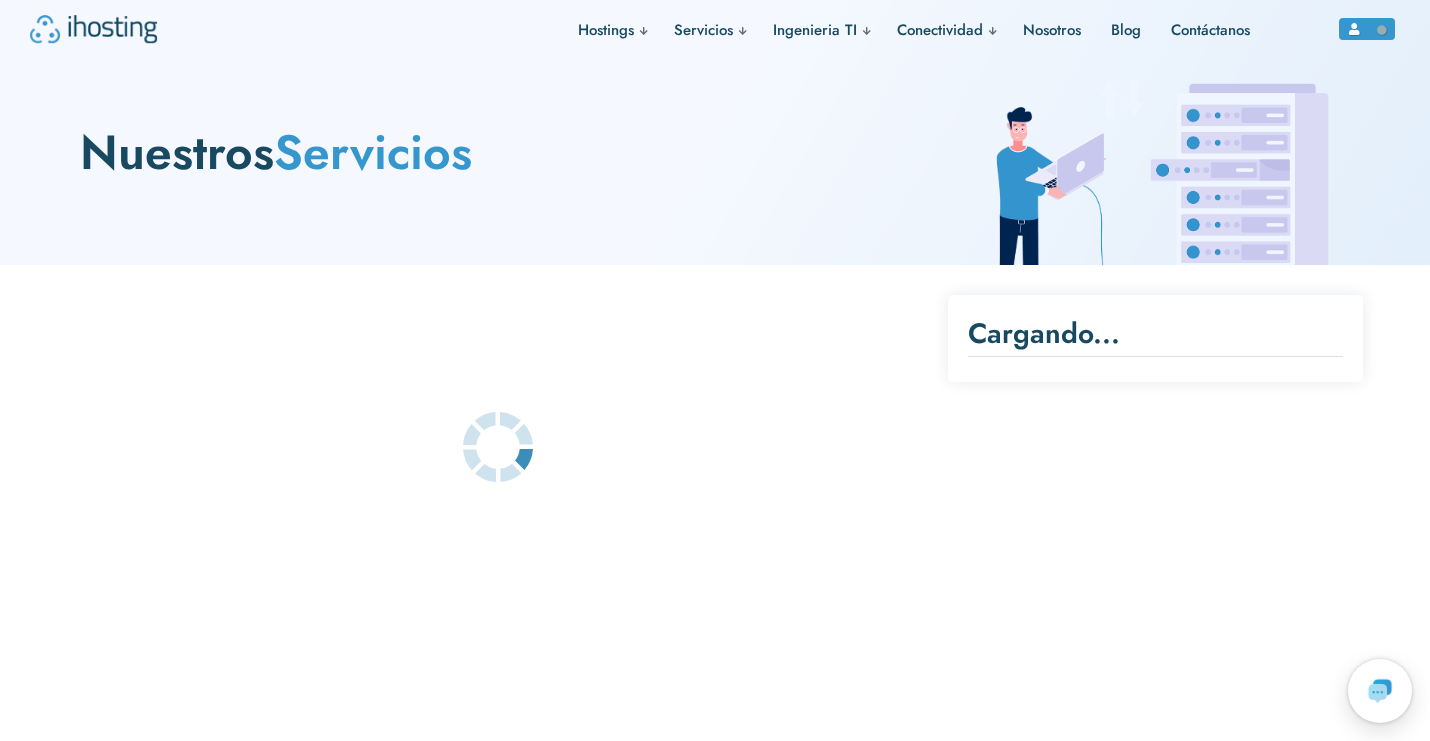 click at bounding box center (1356, 29) 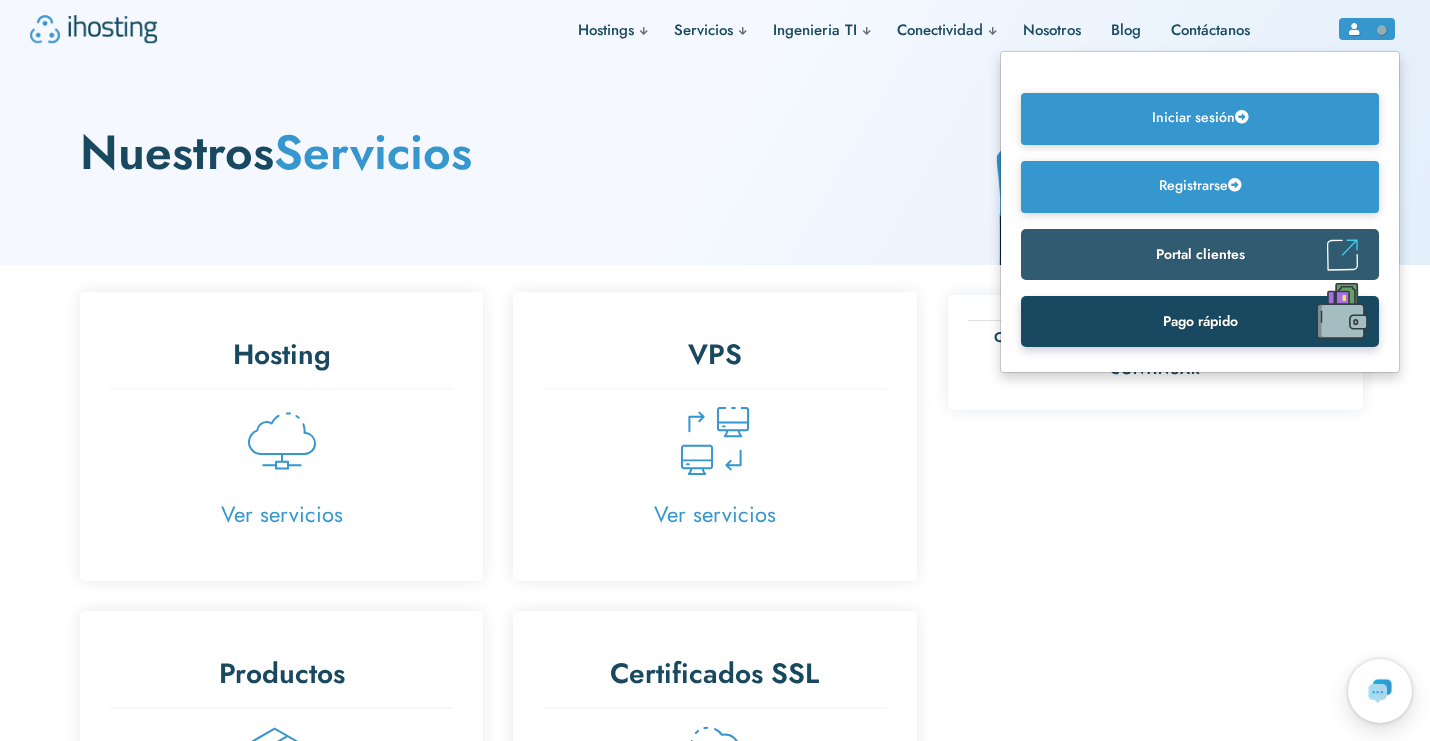 click on "Portal clientes" at bounding box center (1200, 254) 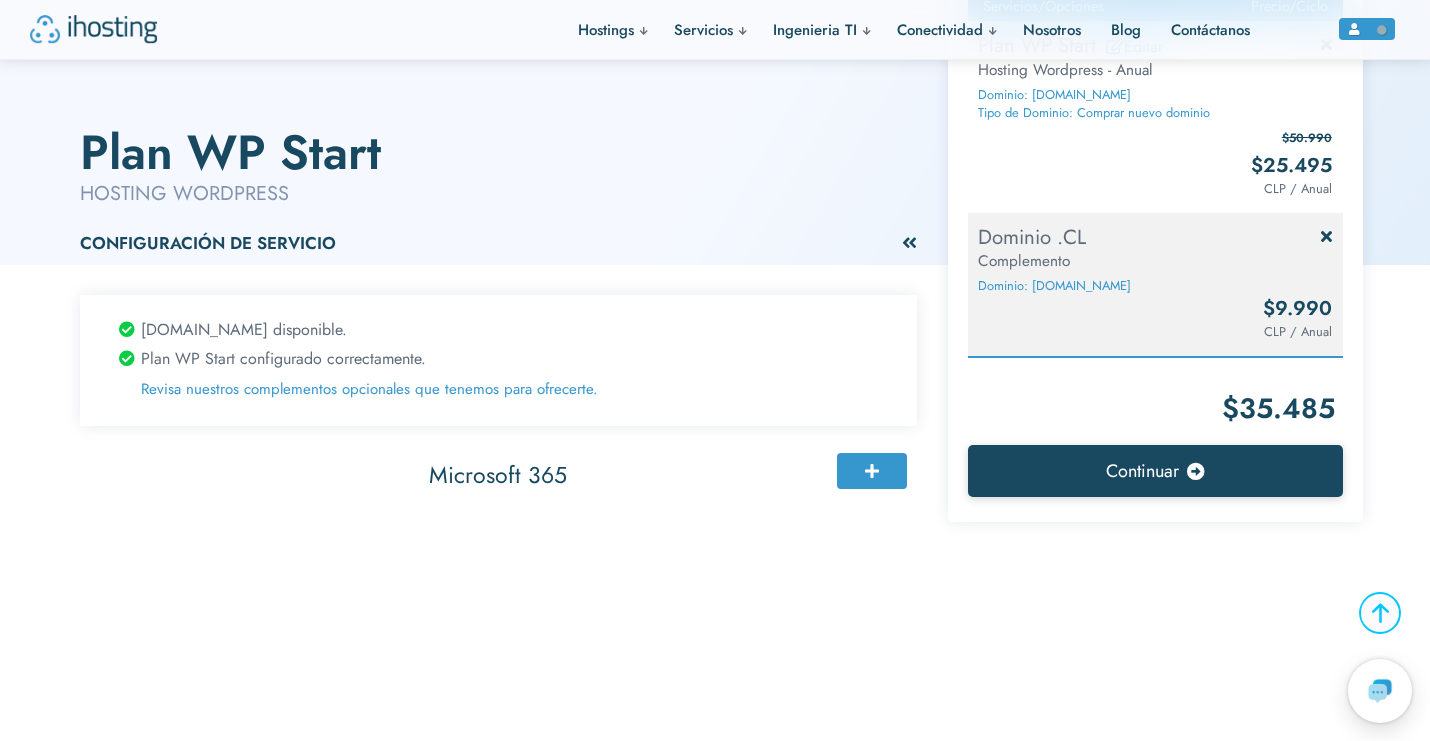 scroll, scrollTop: 364, scrollLeft: 0, axis: vertical 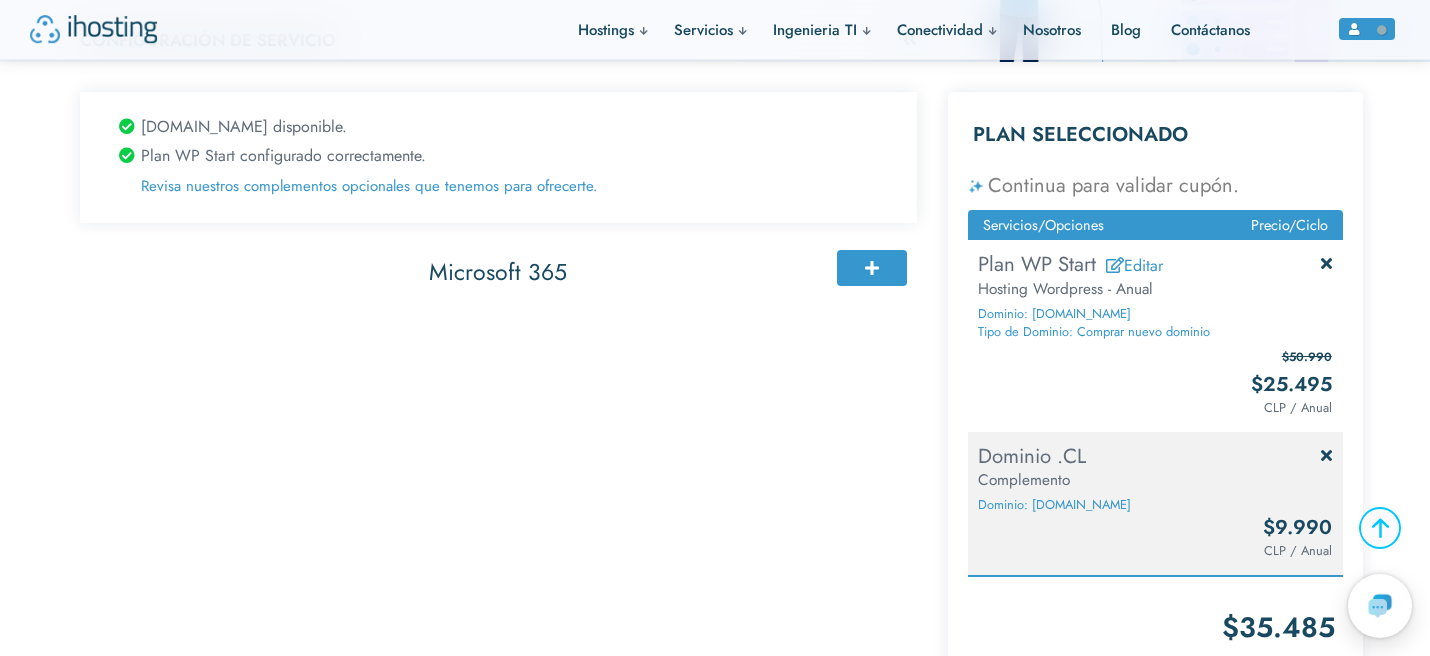 click at bounding box center [94, 30] 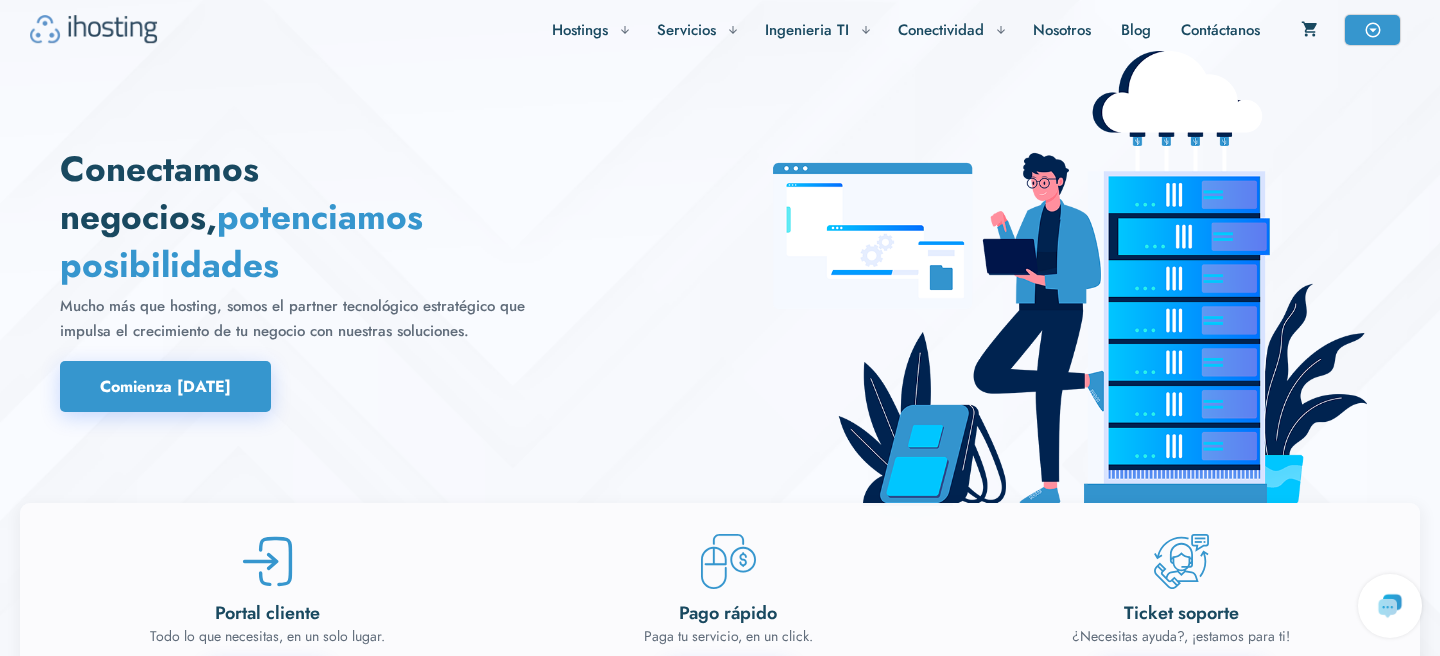 scroll, scrollTop: 0, scrollLeft: 0, axis: both 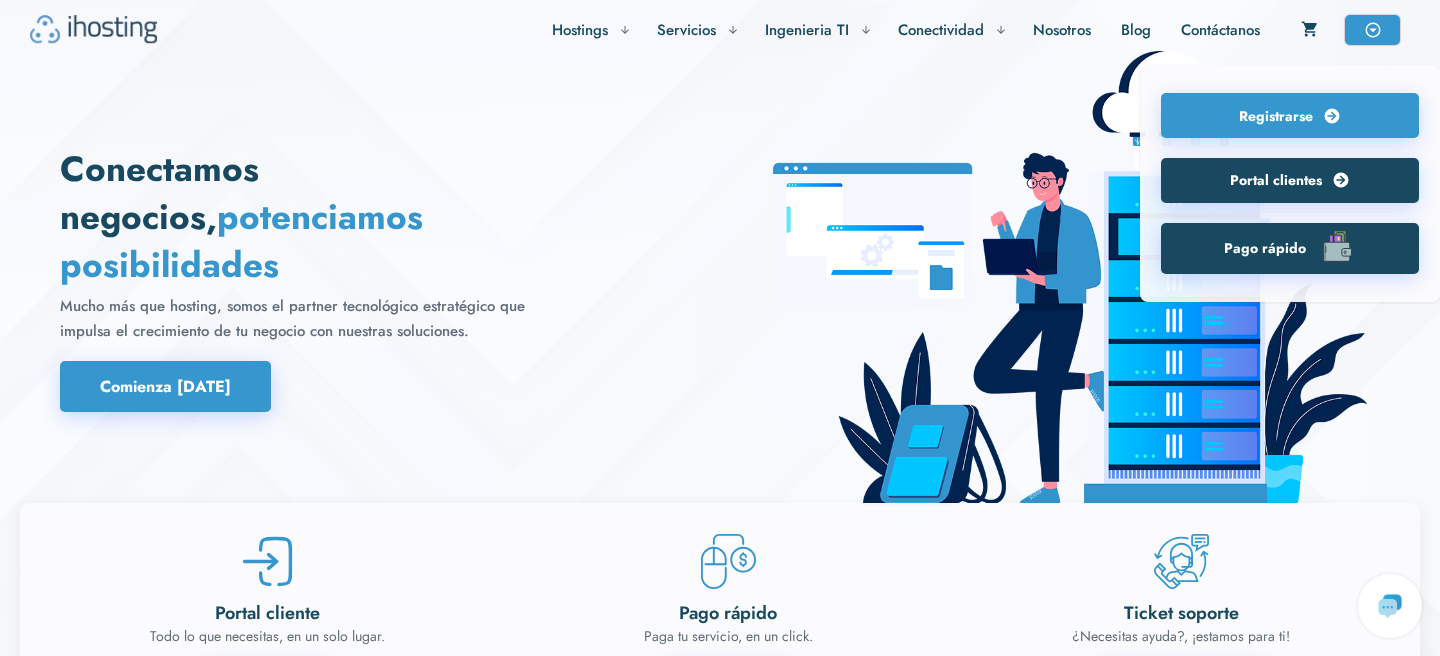 click on "Portal clientes" at bounding box center (1290, 180) 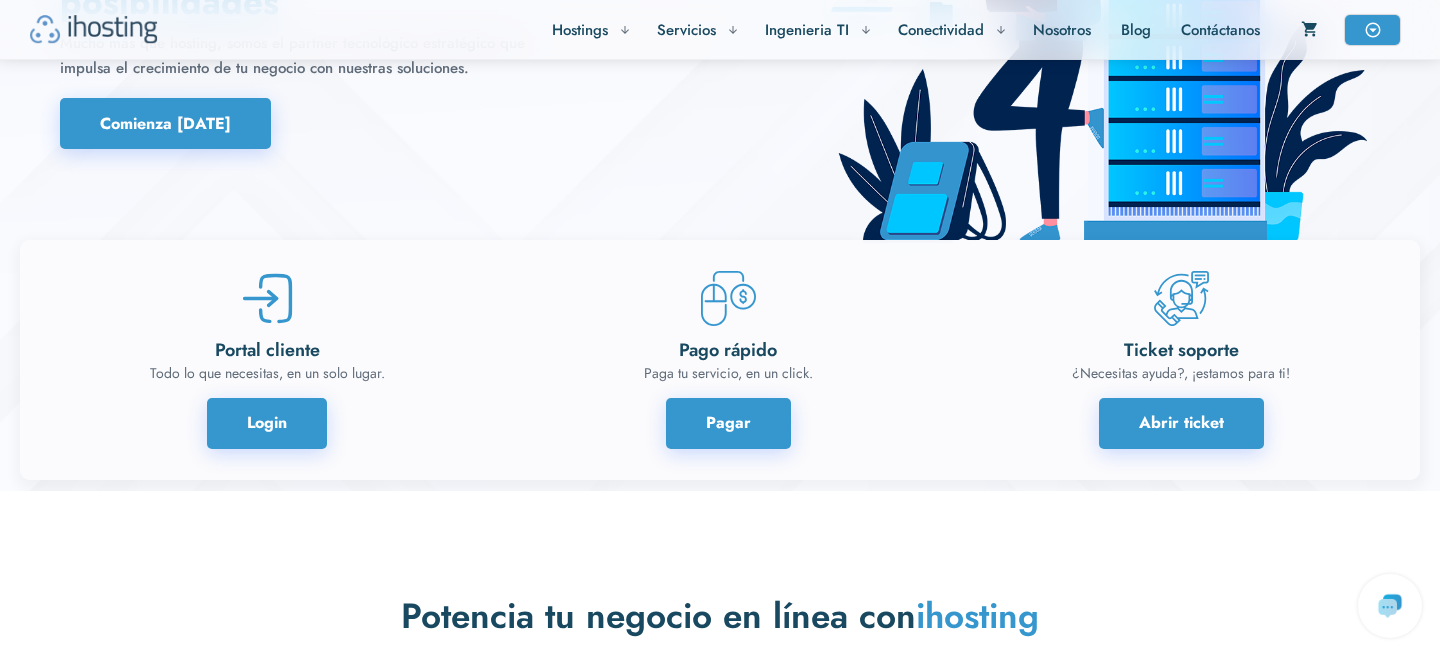scroll, scrollTop: 270, scrollLeft: 0, axis: vertical 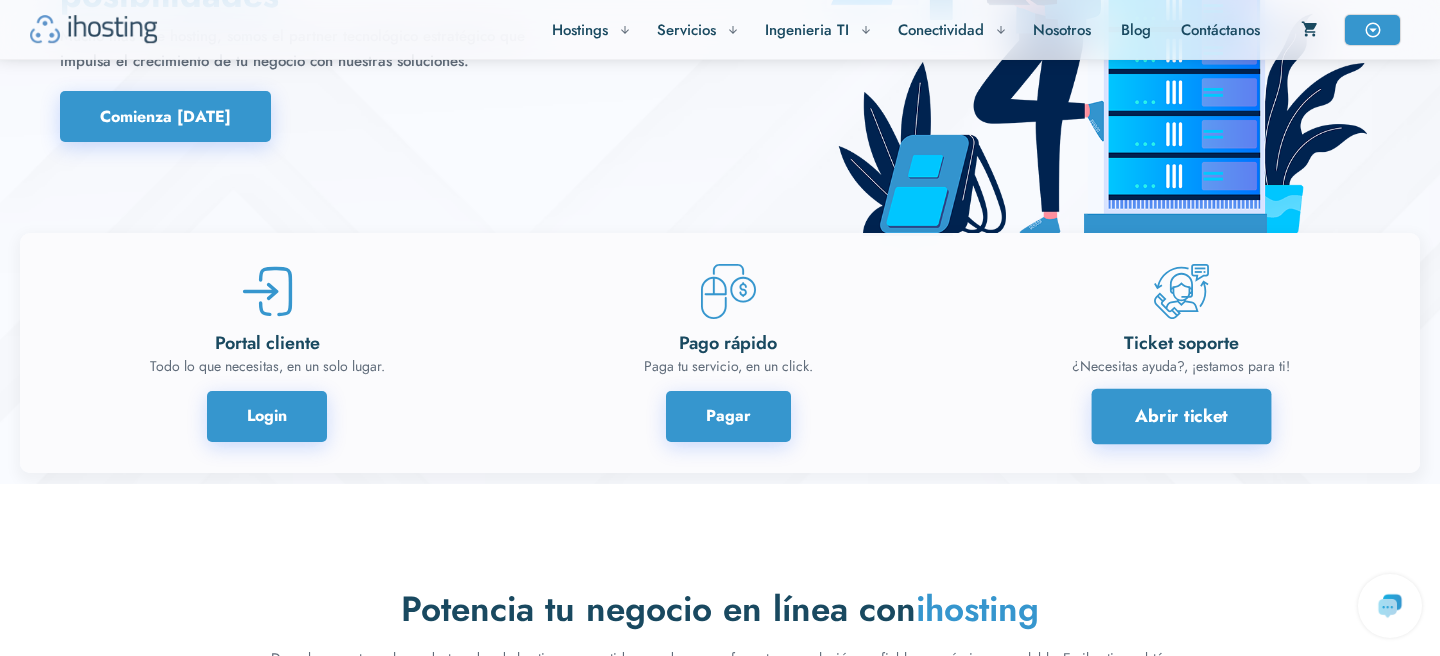 click on "Abrir ticket" at bounding box center (1181, 416) 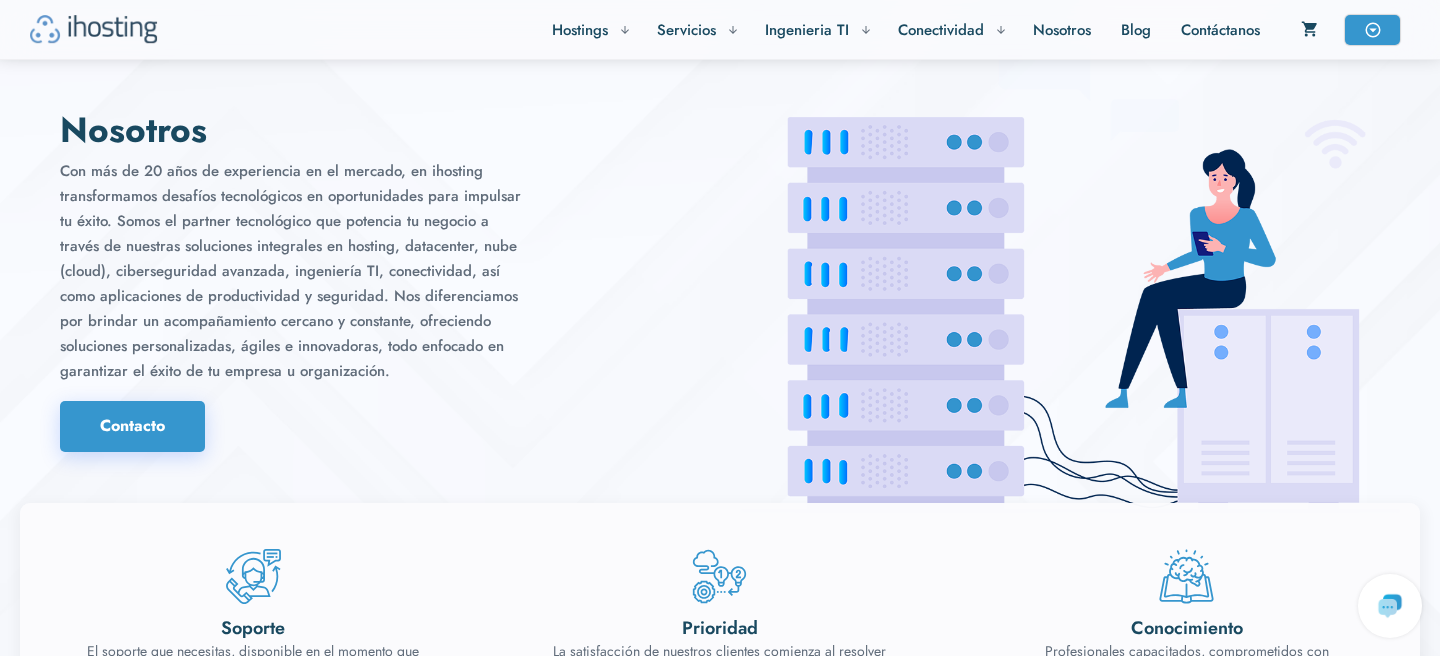 scroll, scrollTop: 2023, scrollLeft: 0, axis: vertical 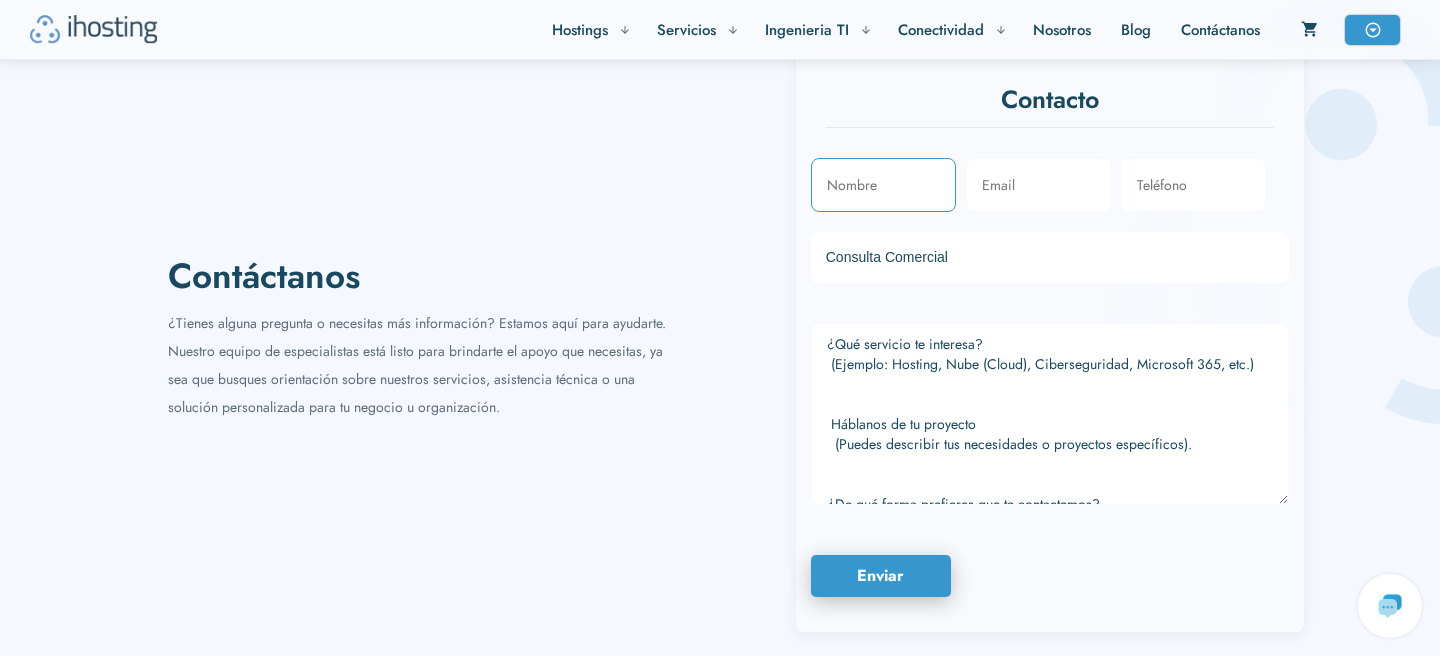 click at bounding box center [883, 185] 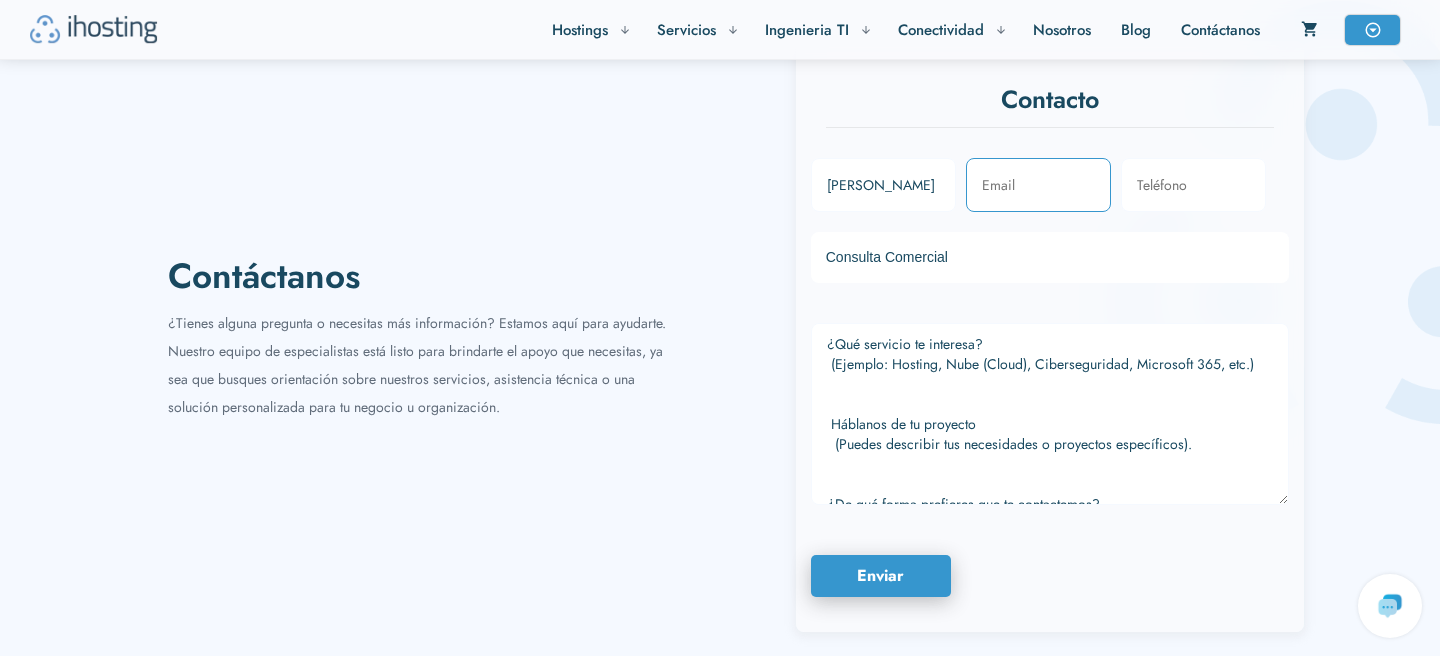 click at bounding box center [1038, 185] 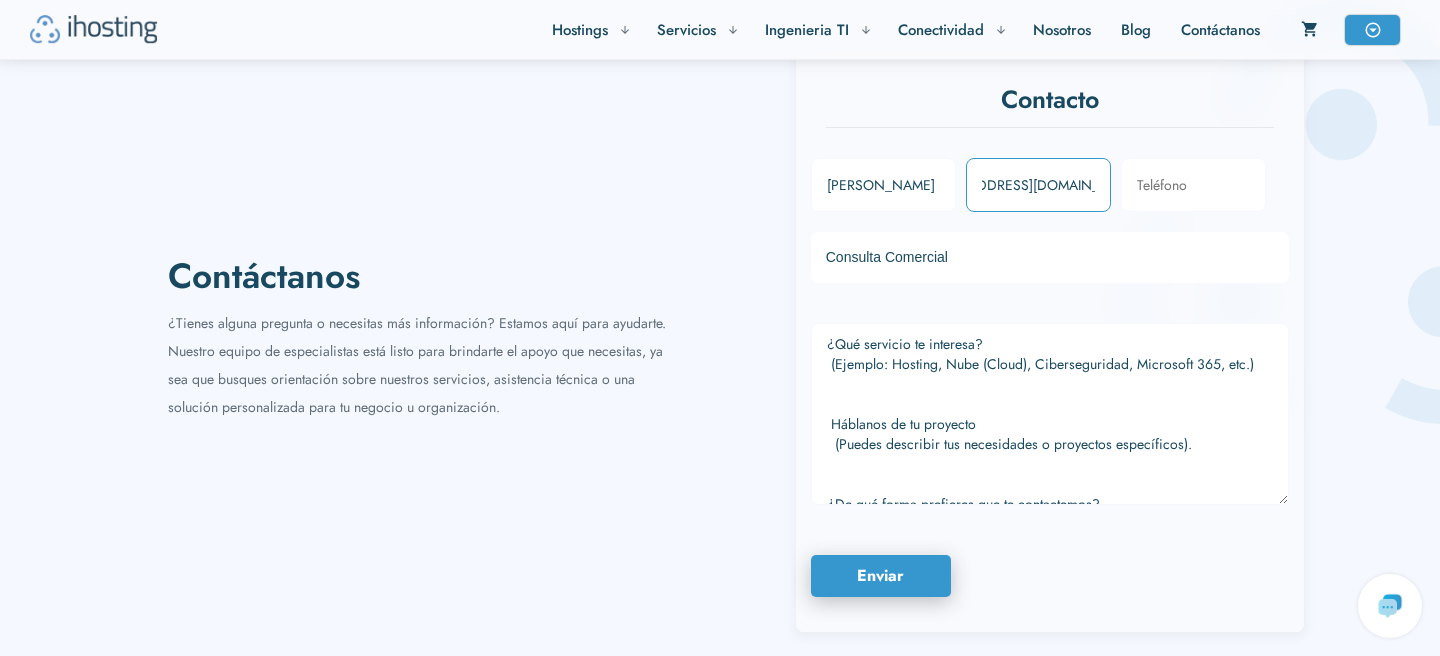 scroll, scrollTop: 0, scrollLeft: 73, axis: horizontal 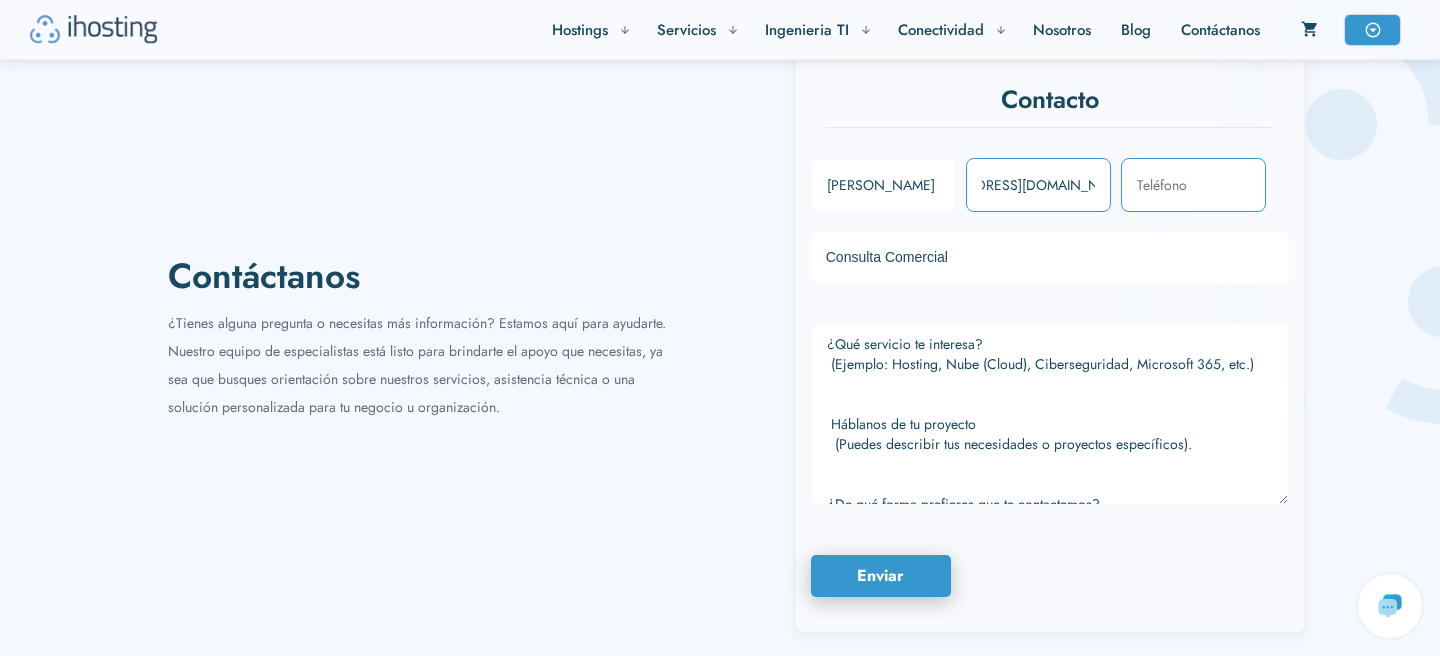 type on "talarconpuschmann@gmail.com" 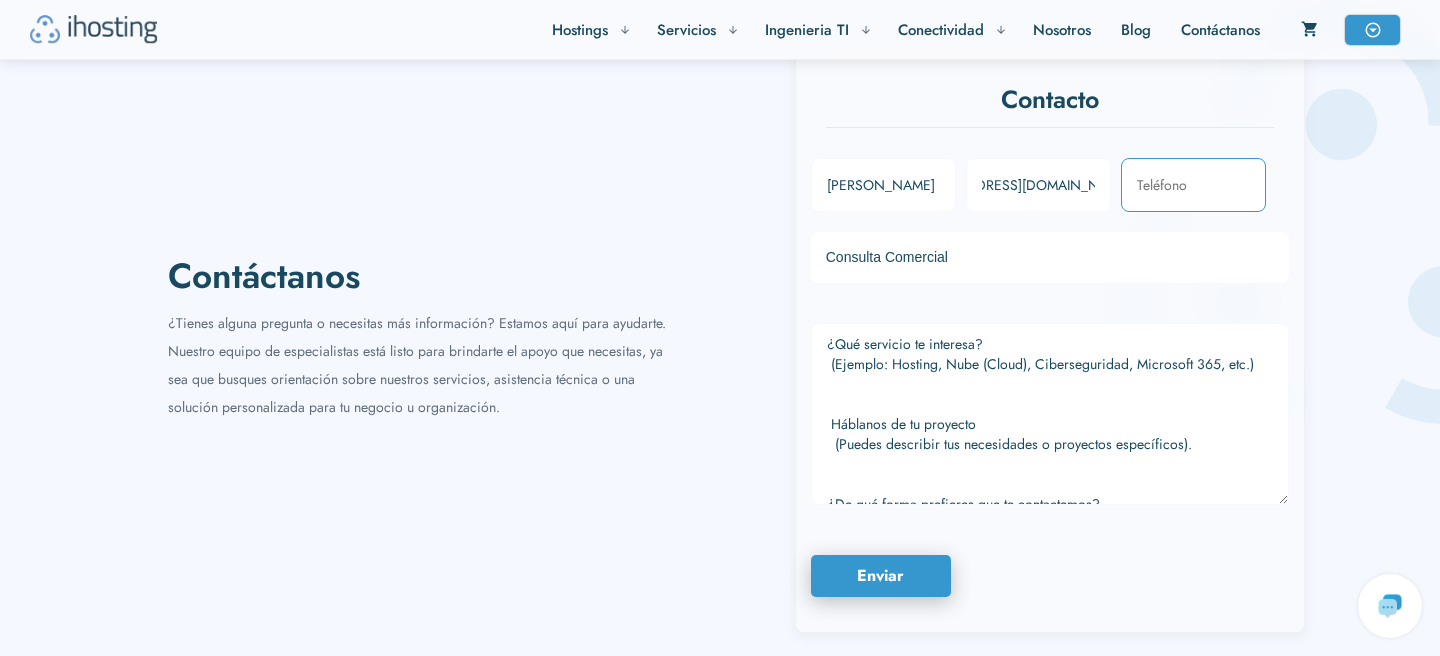 scroll, scrollTop: 0, scrollLeft: 0, axis: both 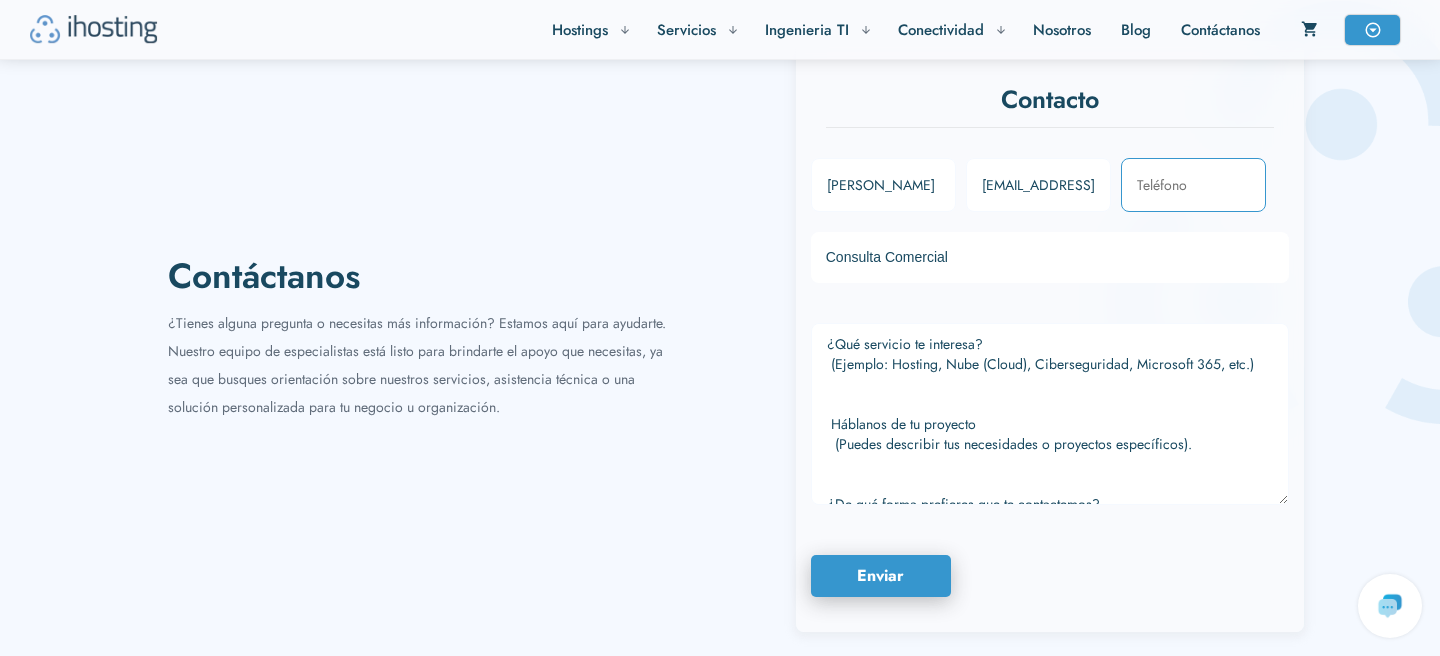 click at bounding box center (1193, 185) 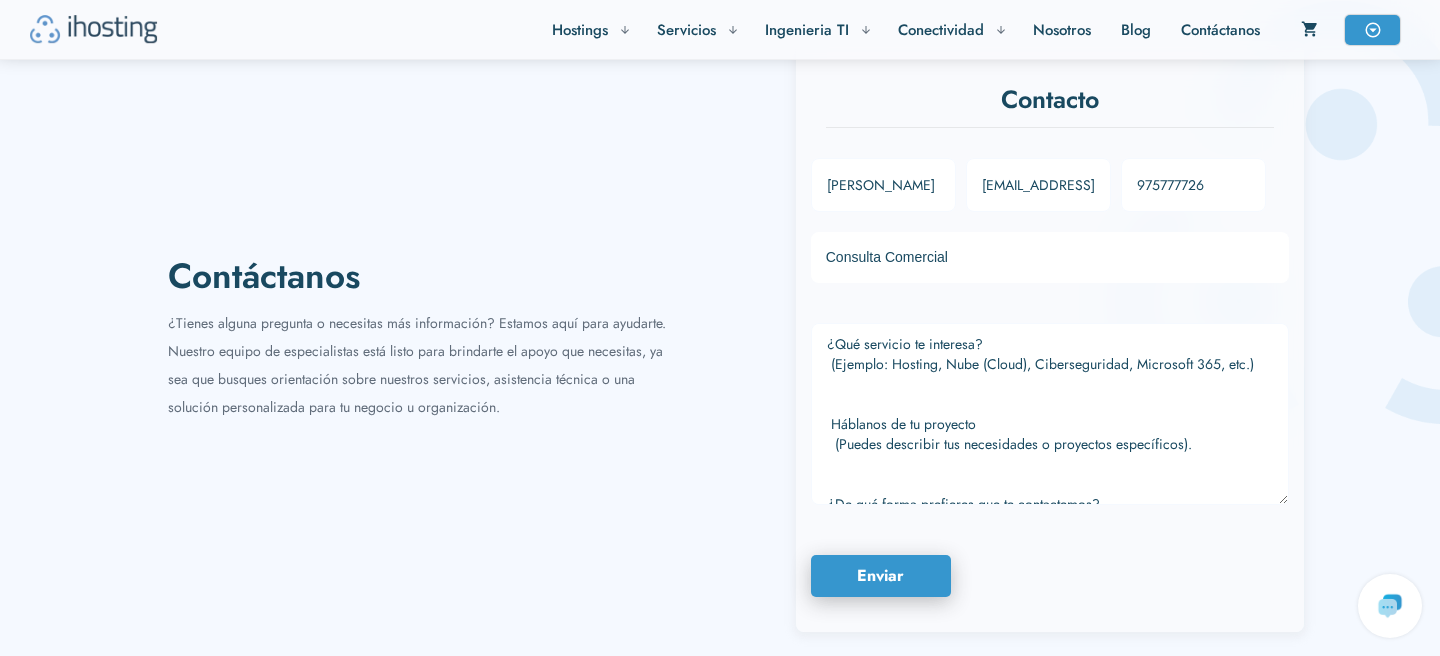 click on "Consulta Comercial Denuncias SPAM - Phishing Desenlistar IP de DNSBL ihosting Soporte" at bounding box center (1050, 257) 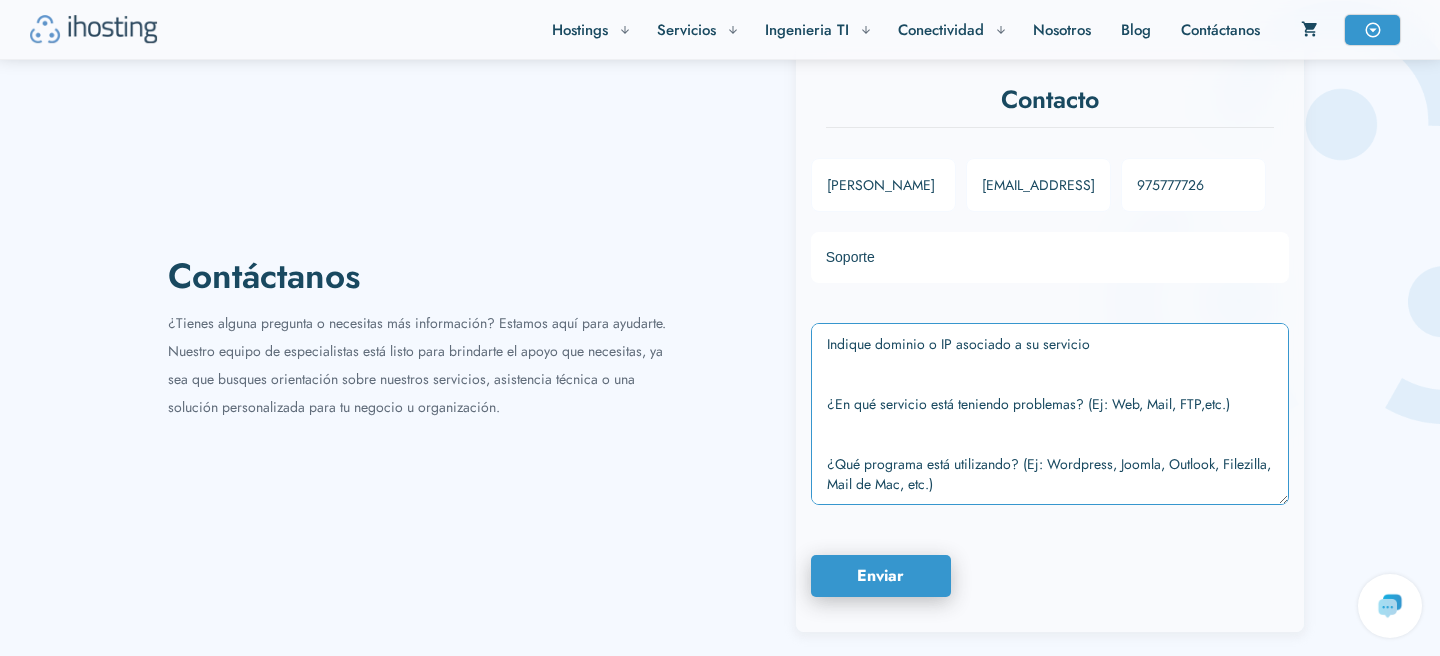 scroll, scrollTop: 3475, scrollLeft: 0, axis: vertical 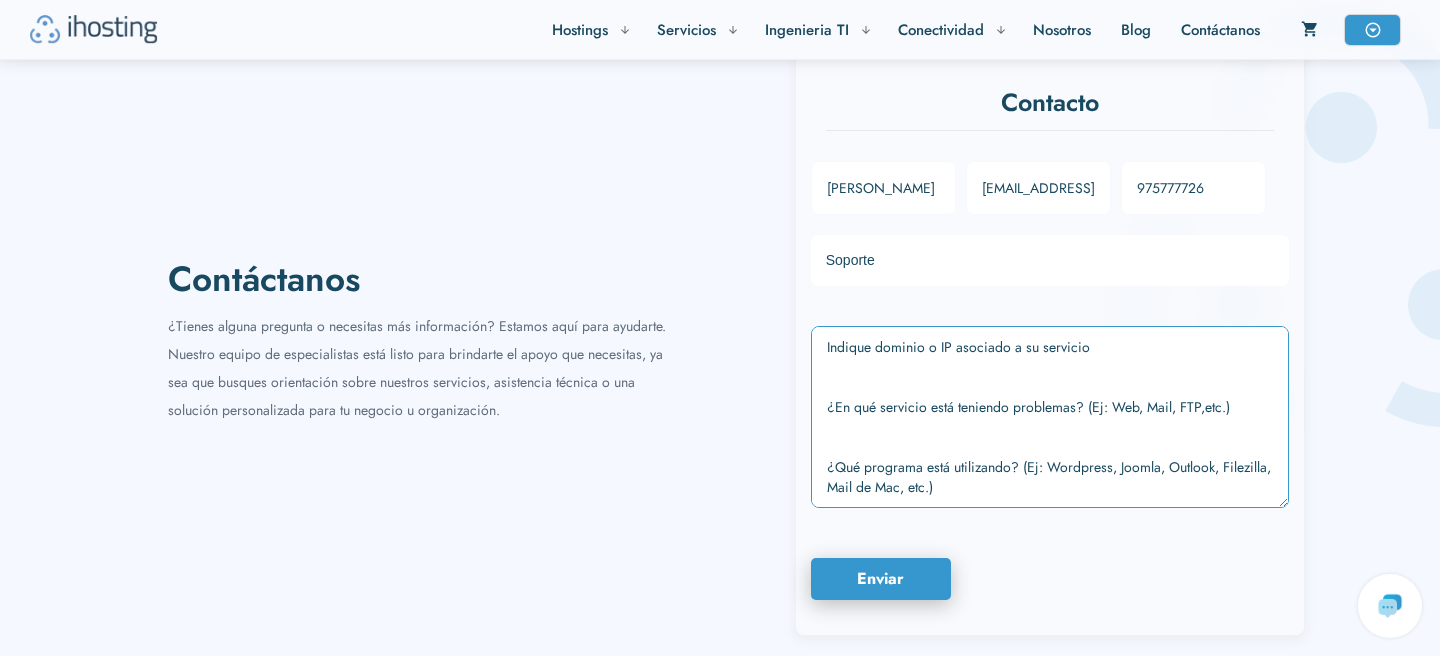 click on "¿Qué servicio te interesa?
(Ejemplo: Hosting, Nube (Cloud), Ciberseguridad, Microsoft 365, etc.)
Háblanos de tu proyecto
(Puedes describir tus necesidades o proyectos específicos).
¿De qué forma prefieres que te contactemos?
• Correo electrónico
• Teléfono
• WhatsApp
• Otro (especificar)" at bounding box center (1050, 417) 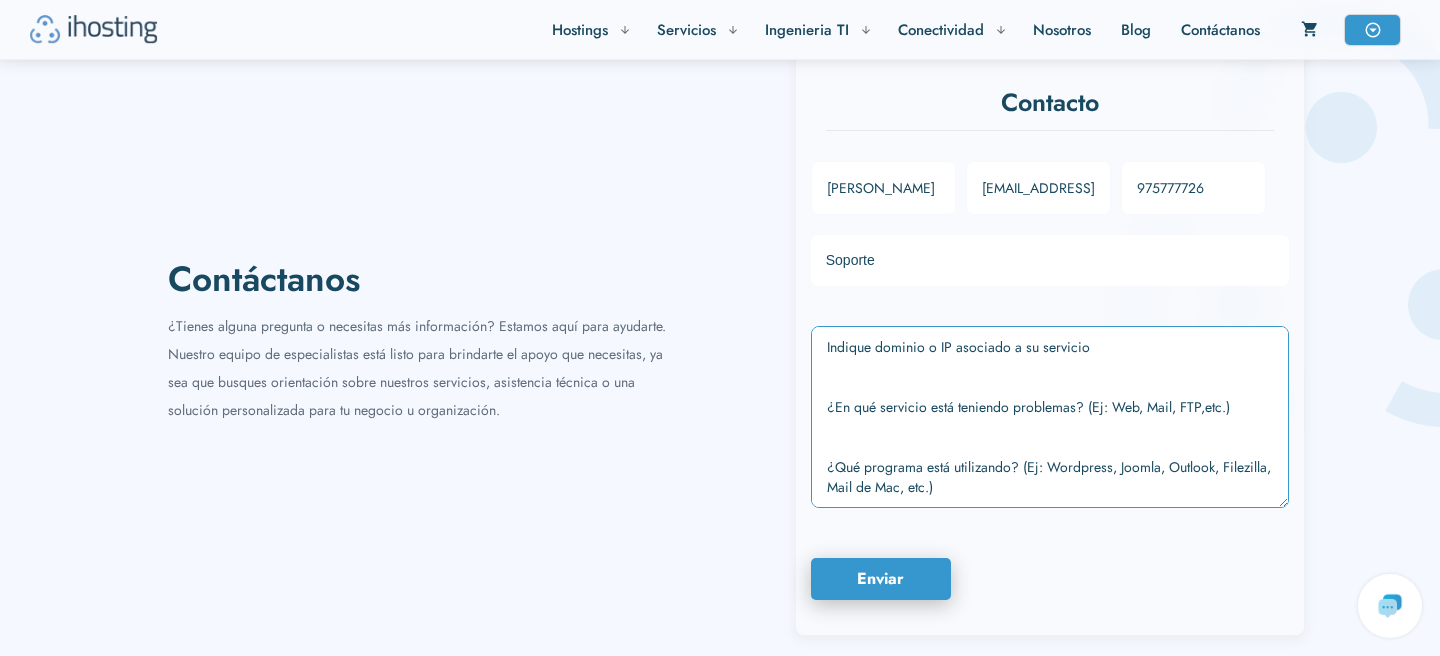 click on "¿Qué servicio te interesa?
(Ejemplo: Hosting, Nube (Cloud), Ciberseguridad, Microsoft 365, etc.)
Háblanos de tu proyecto
(Puedes describir tus necesidades o proyectos específicos).
¿De qué forma prefieres que te contactemos?
• Correo electrónico
• Teléfono
• WhatsApp
• Otro (especificar)" at bounding box center [1050, 417] 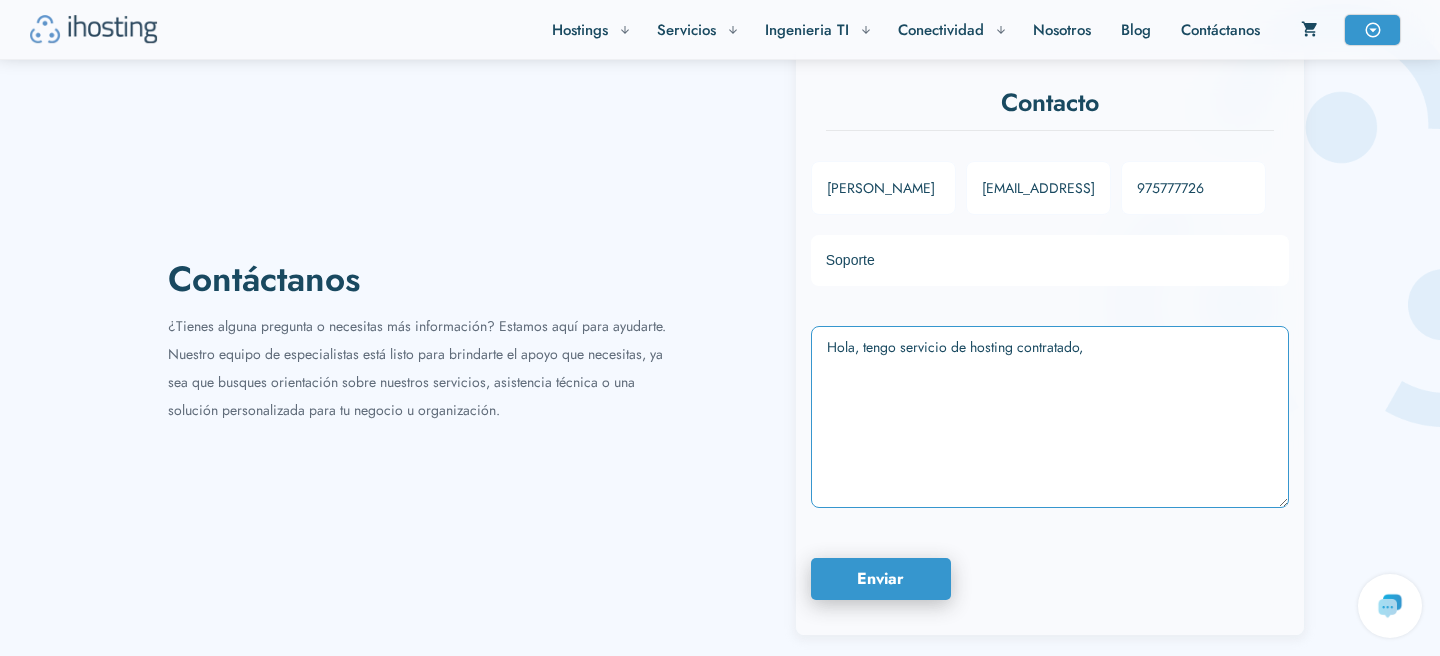 scroll, scrollTop: 0, scrollLeft: 0, axis: both 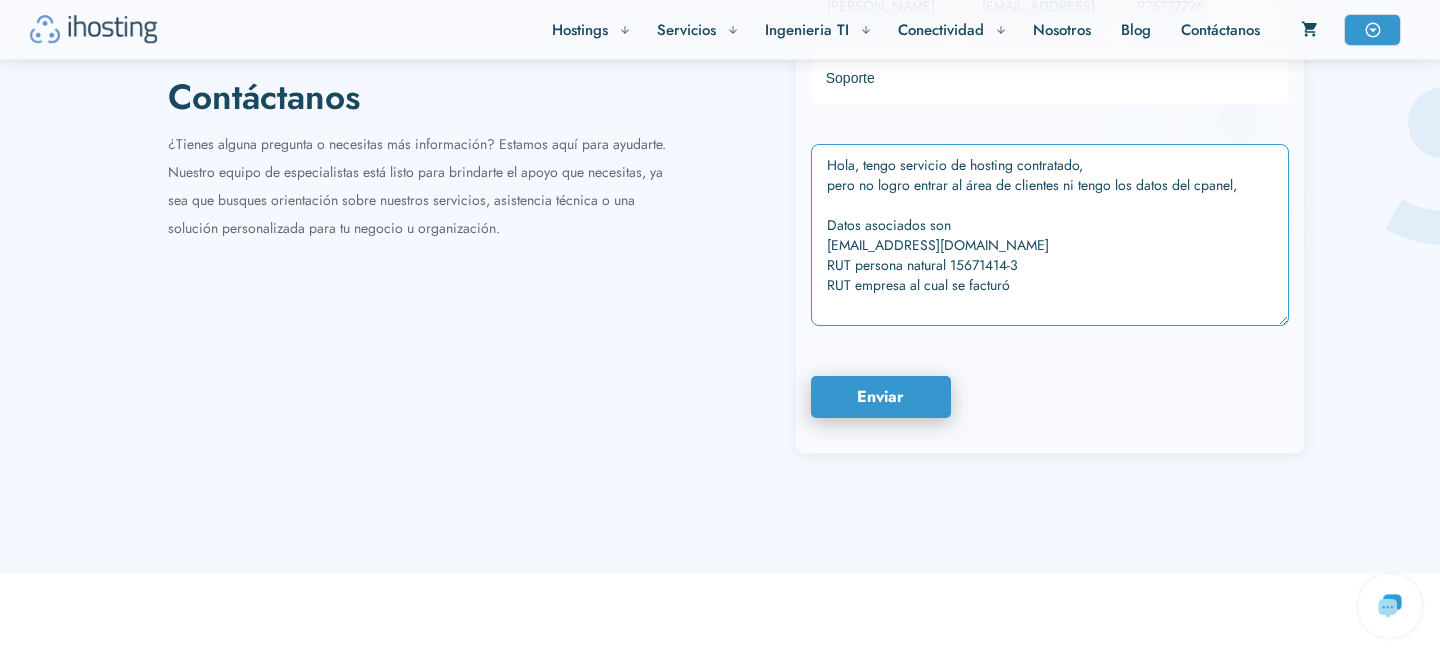 paste on "76.169.462-6" 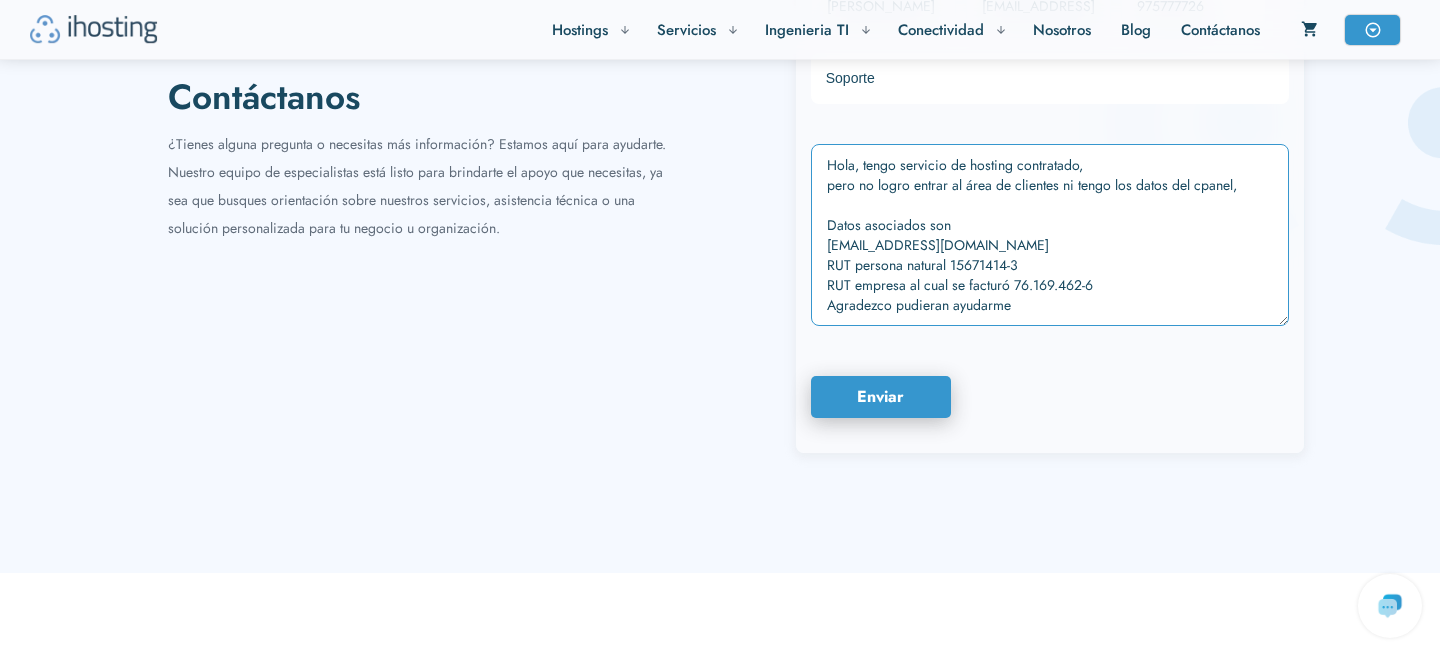 drag, startPoint x: 1236, startPoint y: 184, endPoint x: 1262, endPoint y: 193, distance: 27.513634 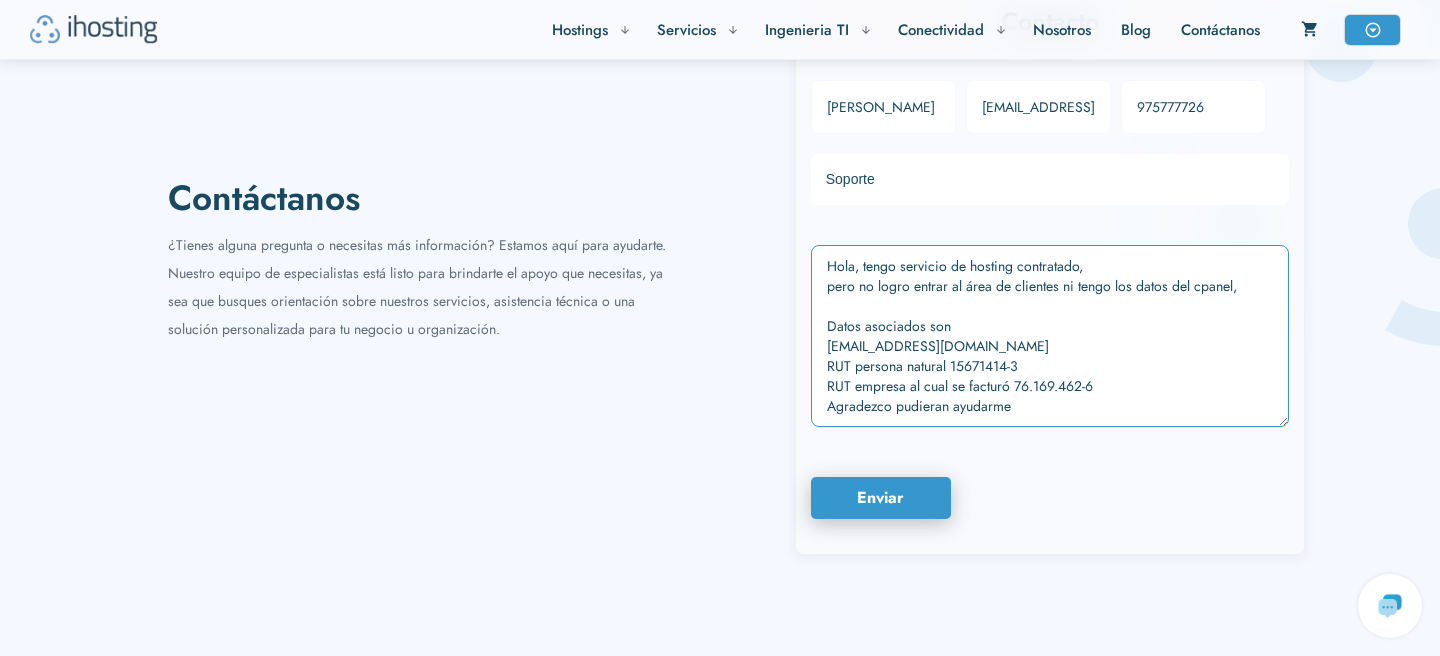 scroll, scrollTop: 3562, scrollLeft: 0, axis: vertical 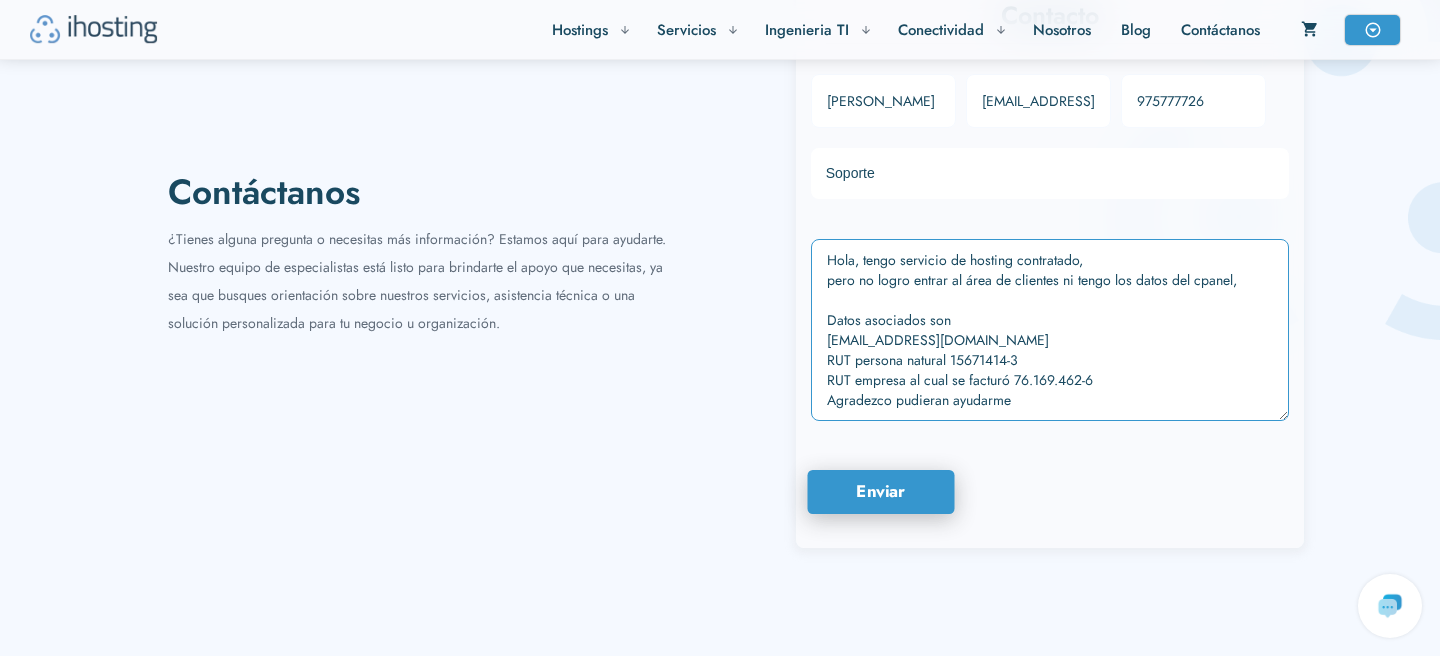 type on "Hola, tengo servicio de hosting contratado,
pero no logro entrar al área de clientes ni tengo los datos del cpanel,
Datos asociados son
paranedasaavedra@gmail.com
RUT persona natural 15671414-3
RUT empresa al cual se facturó 76.169.462-6
Agradezco pudieran ayudarme" 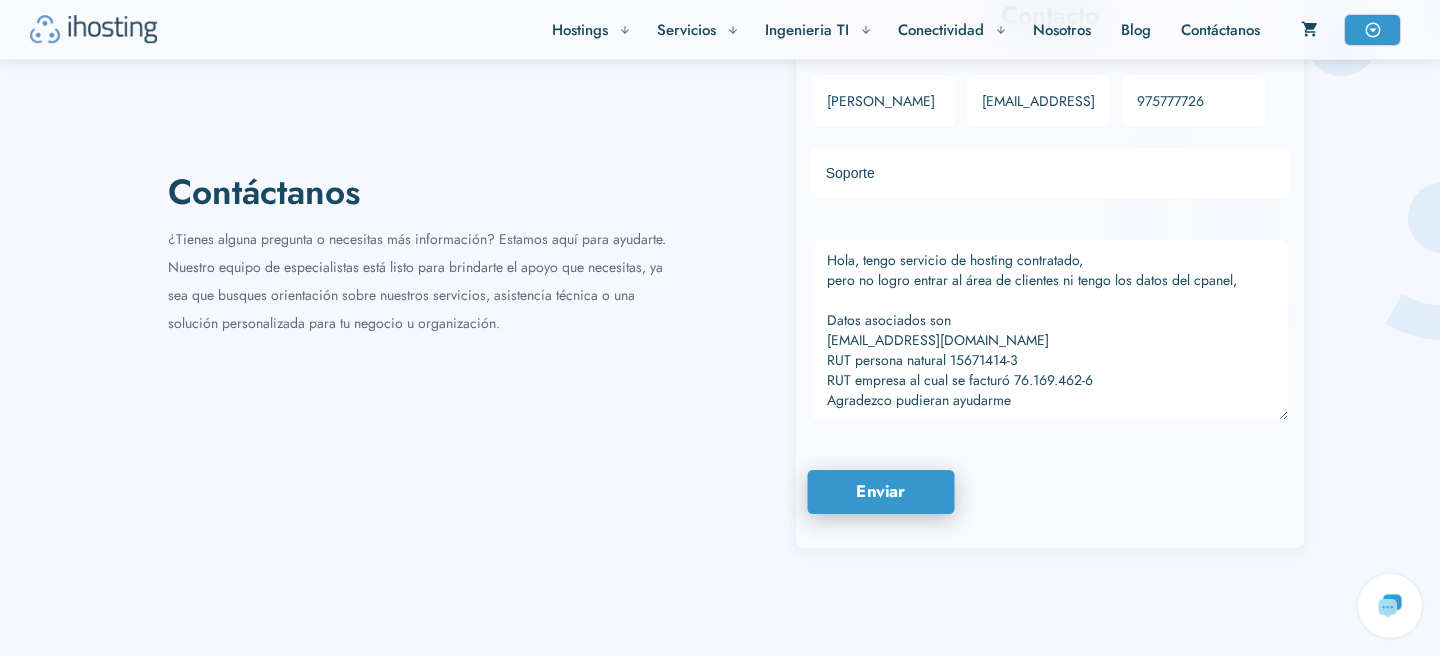 click on "Enviar" at bounding box center [880, 492] 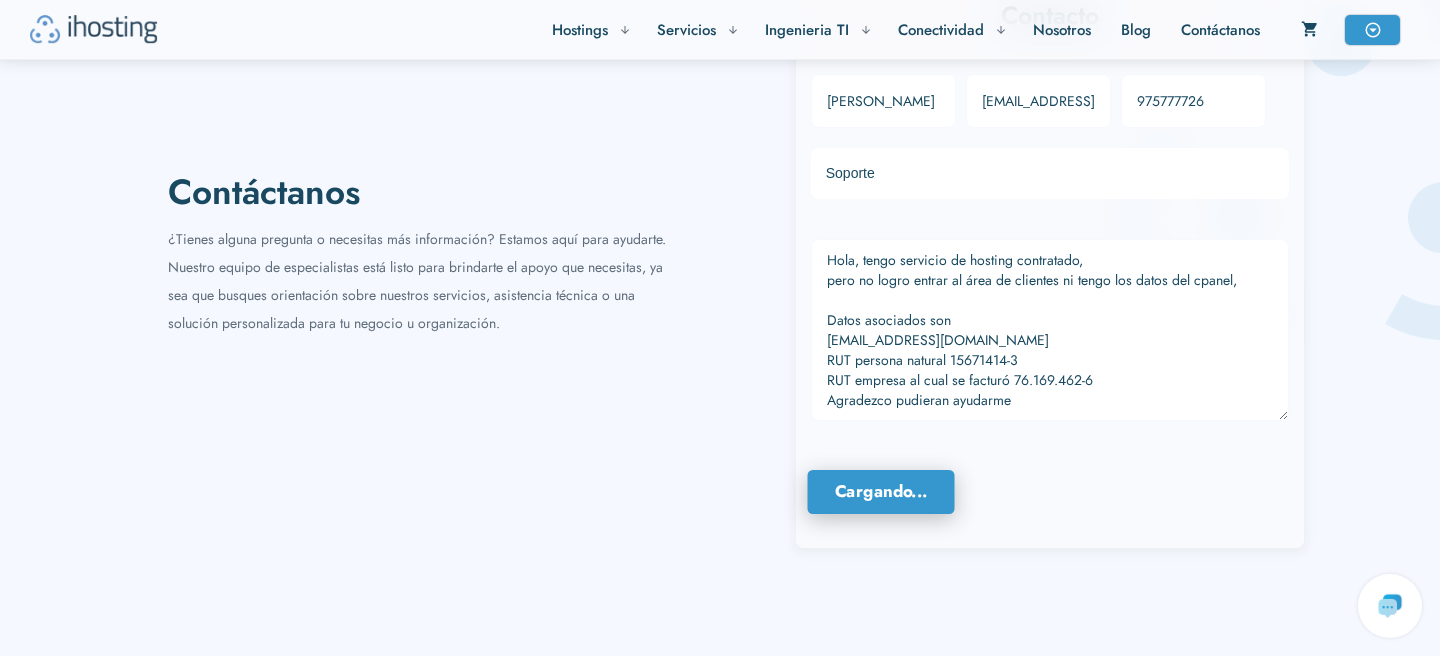 type 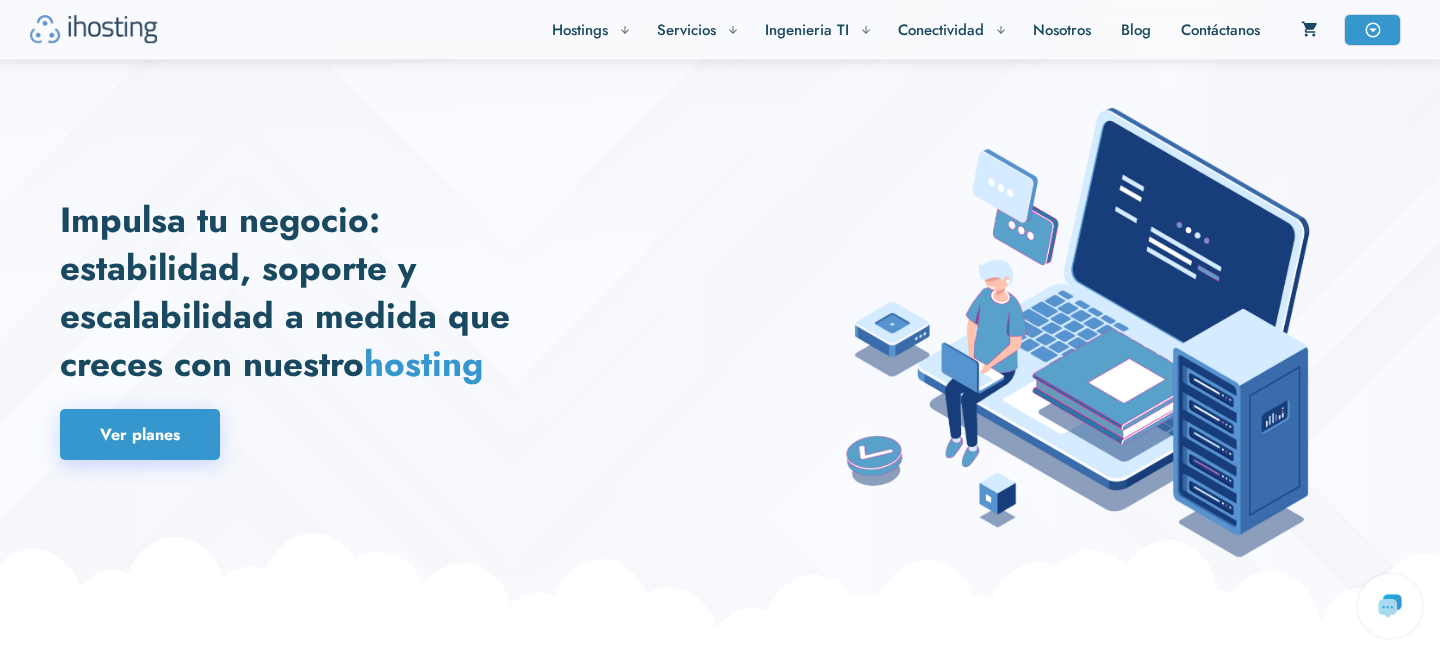 scroll, scrollTop: 3527, scrollLeft: 0, axis: vertical 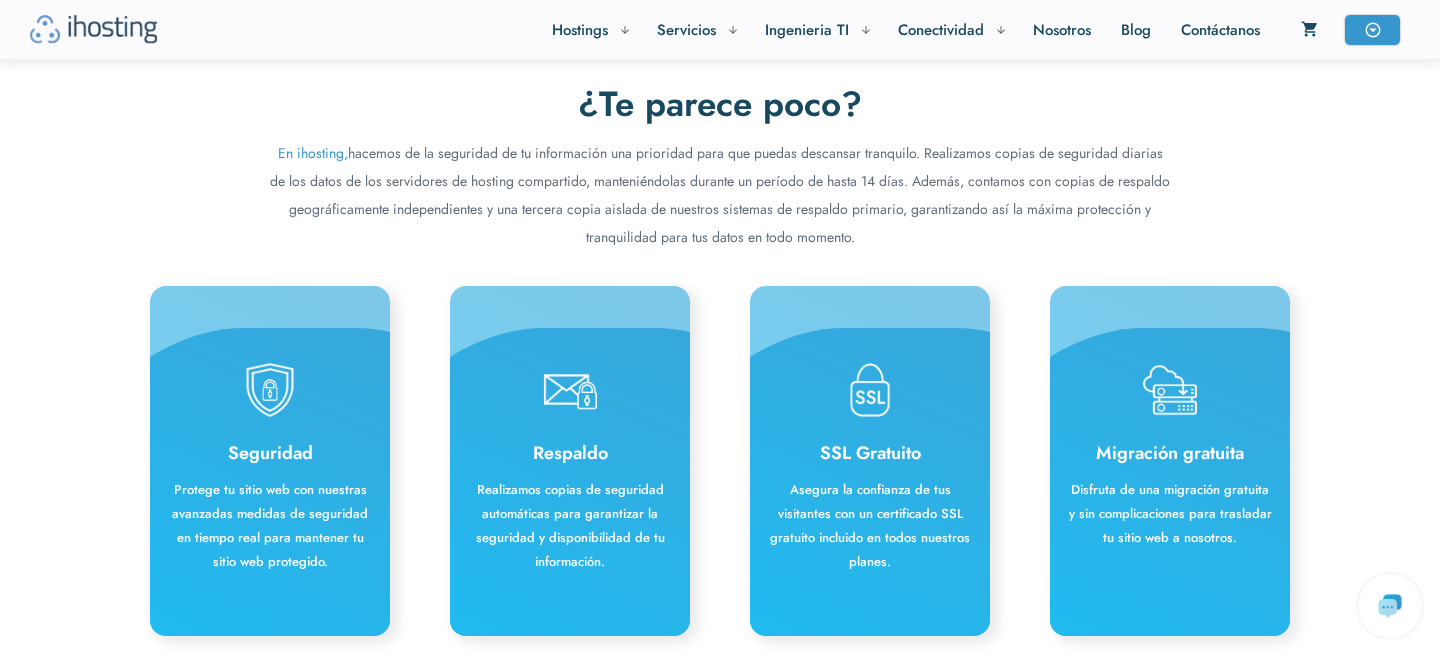 click on "Blog" at bounding box center (1136, 30) 